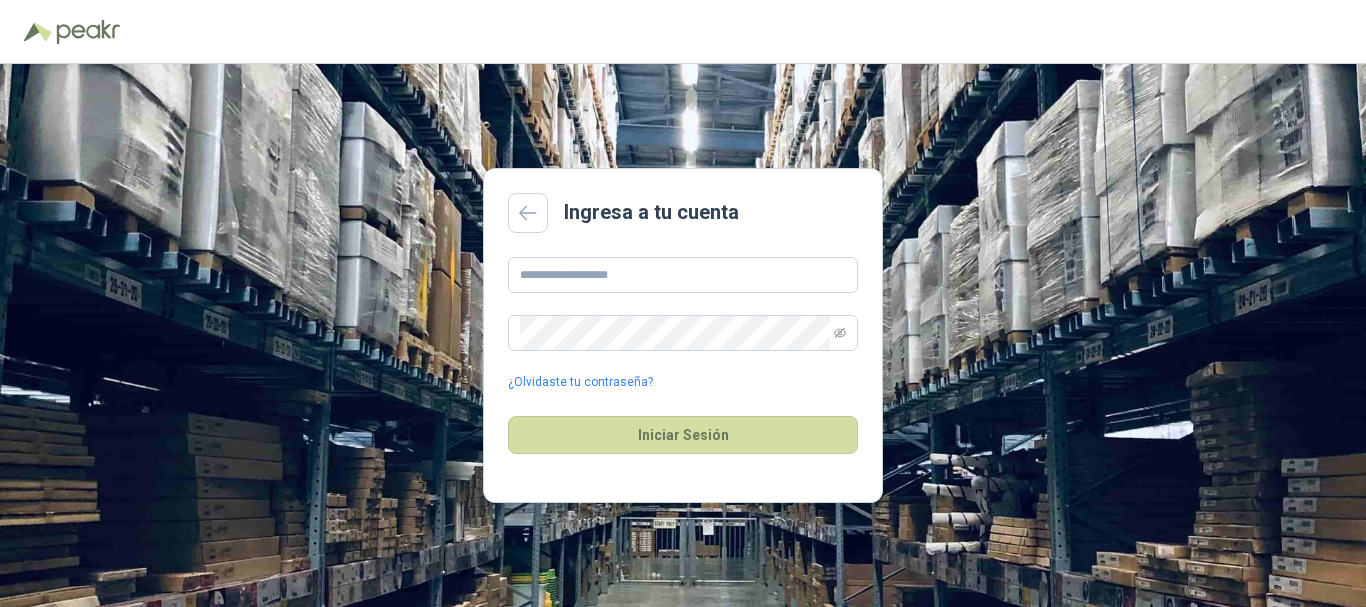 scroll, scrollTop: 0, scrollLeft: 0, axis: both 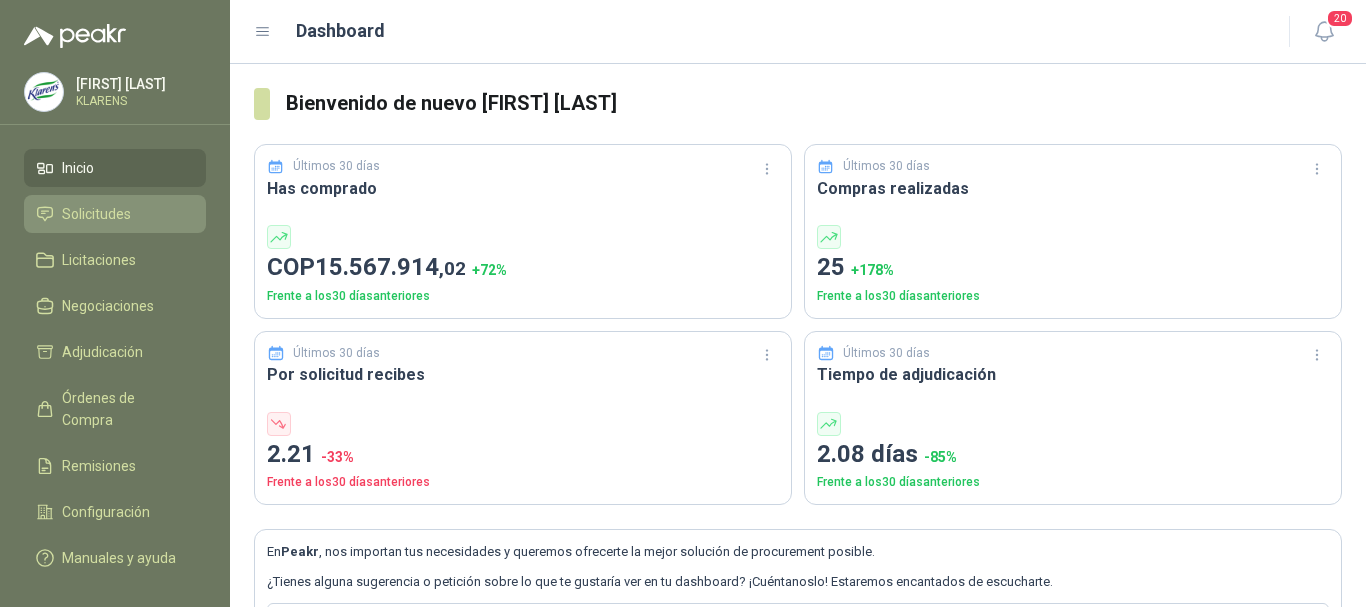 click on "Solicitudes" at bounding box center (115, 214) 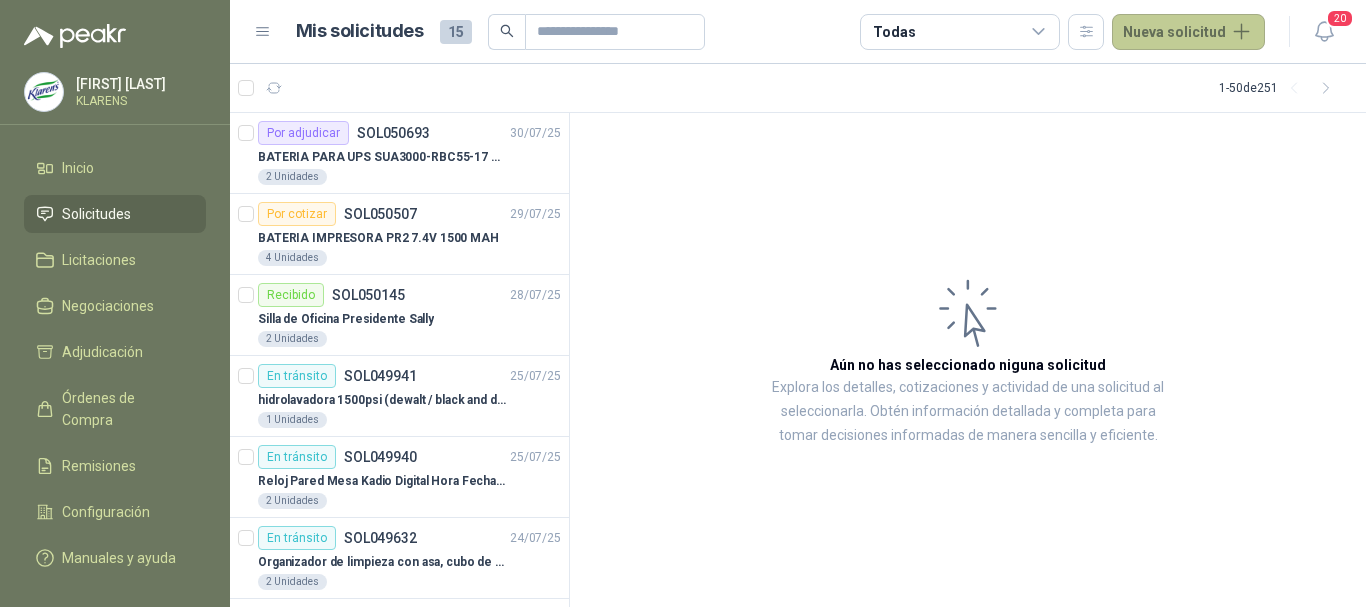 click on "Nueva solicitud" at bounding box center [1188, 32] 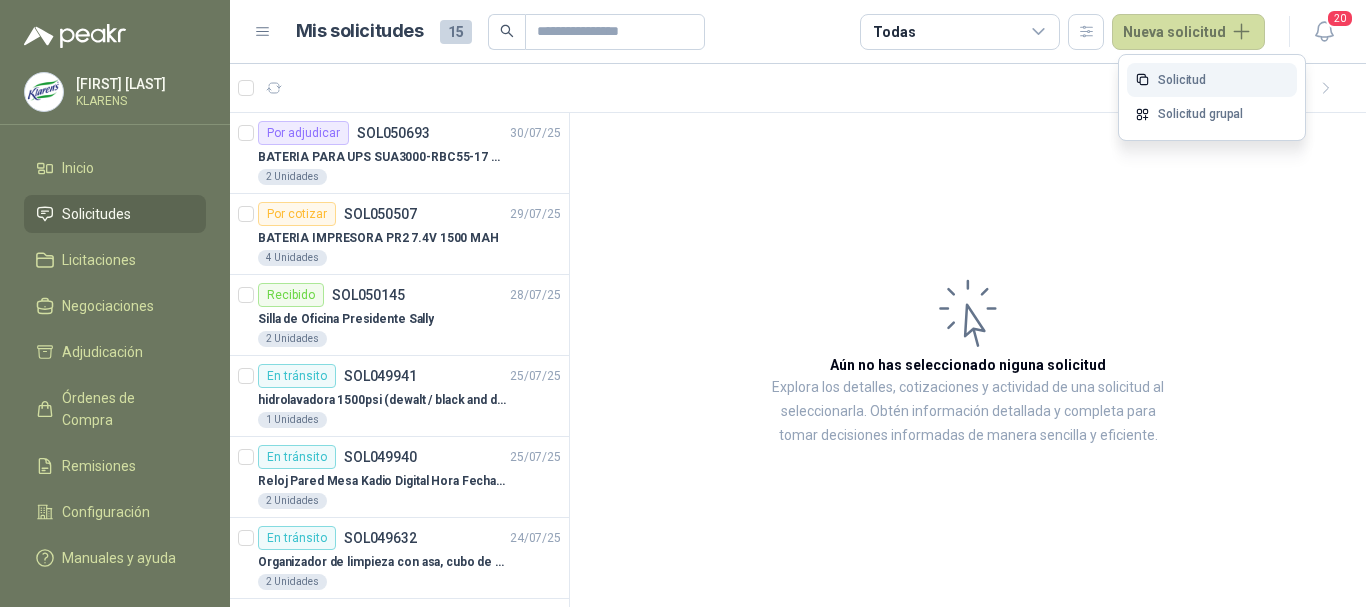 click 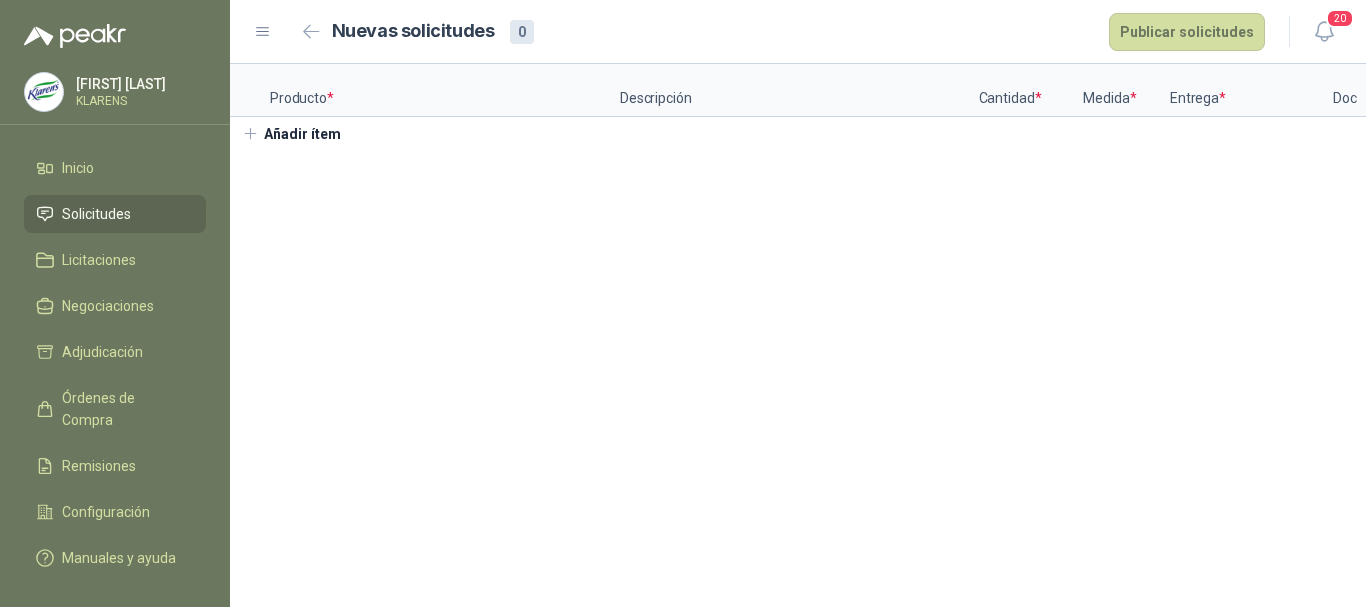 type 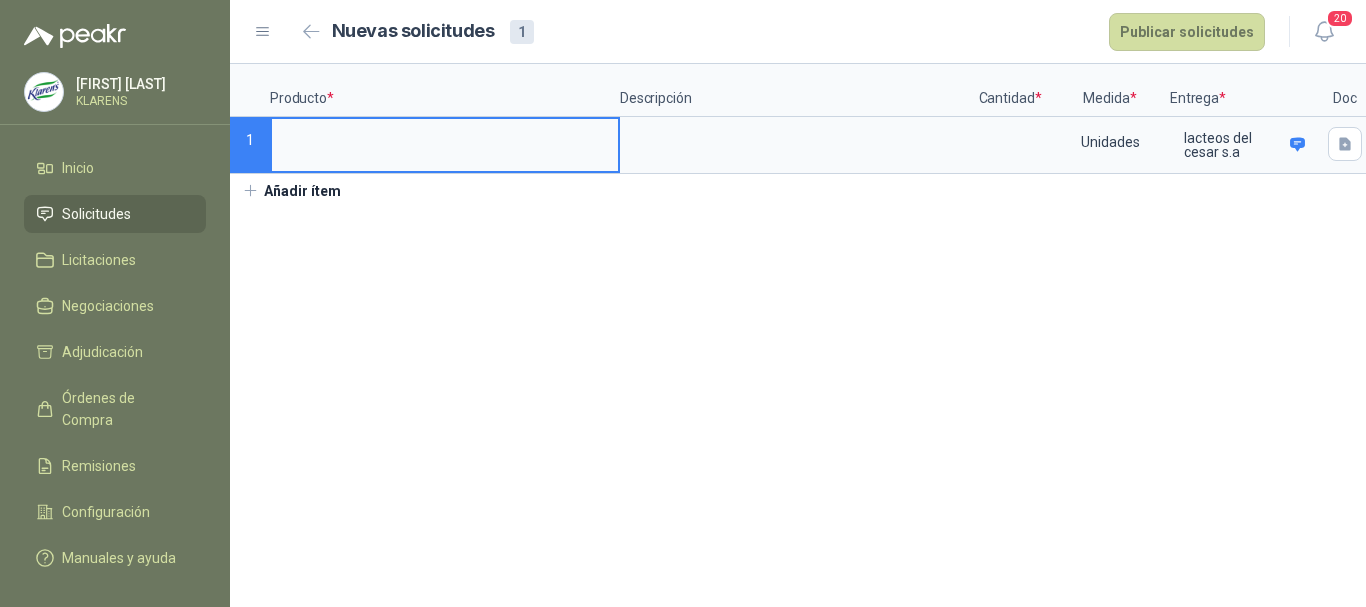 click at bounding box center (445, 138) 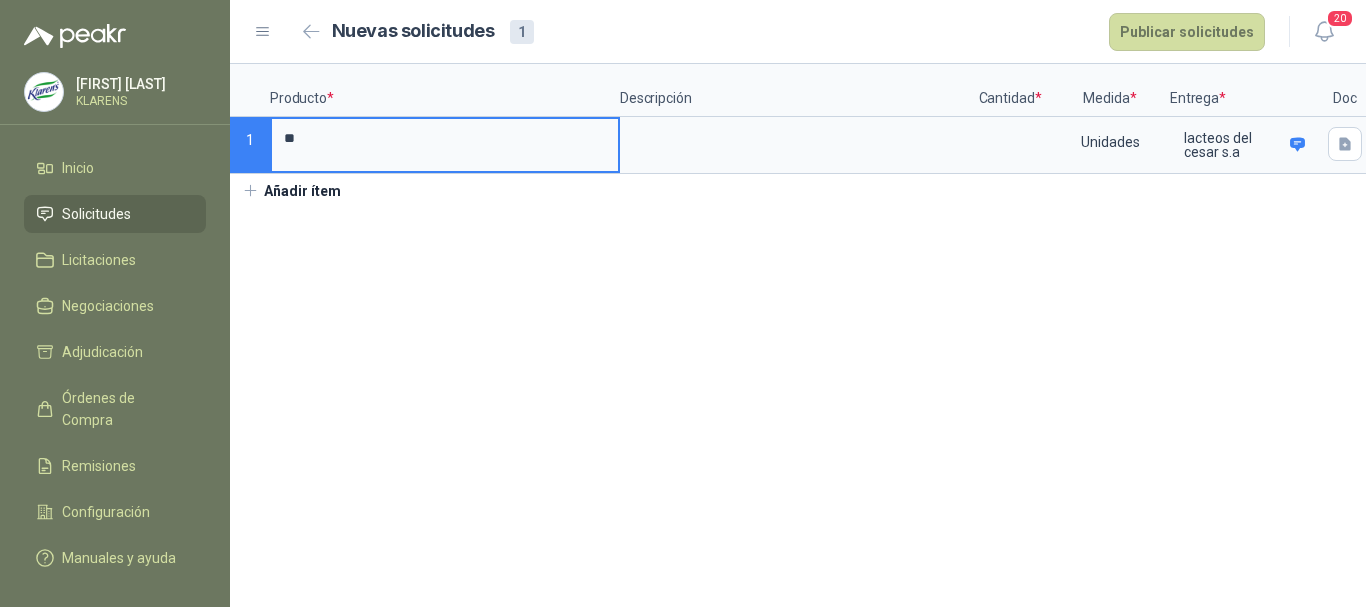 type on "*" 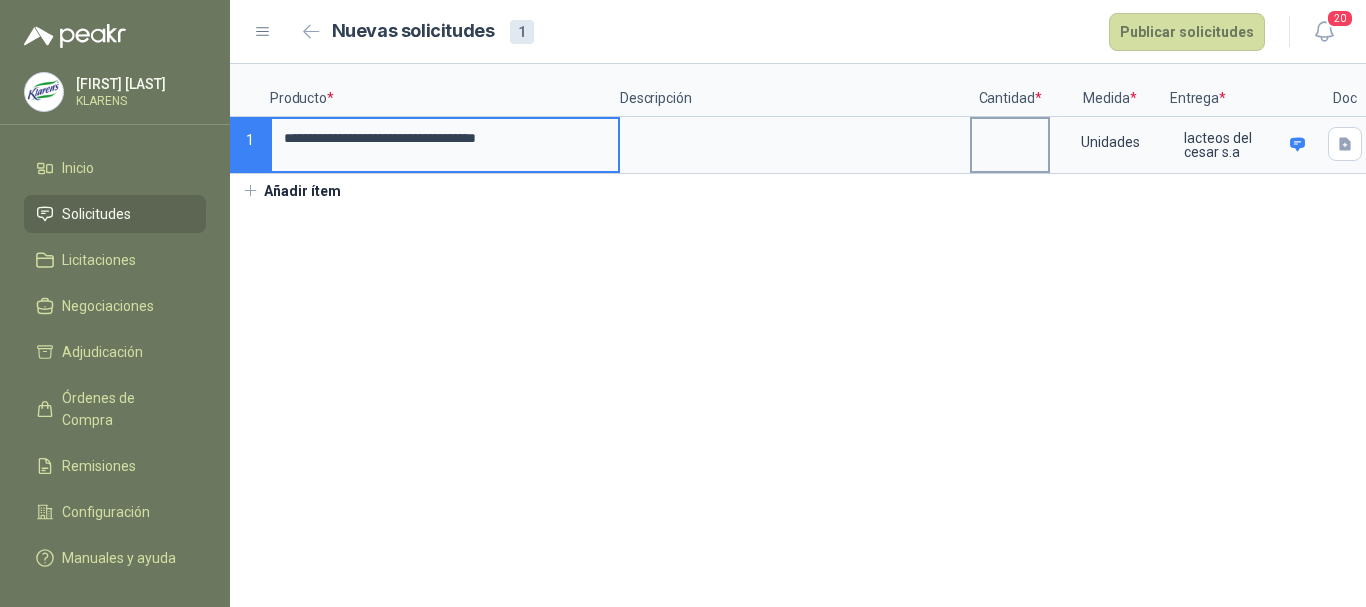 type on "**********" 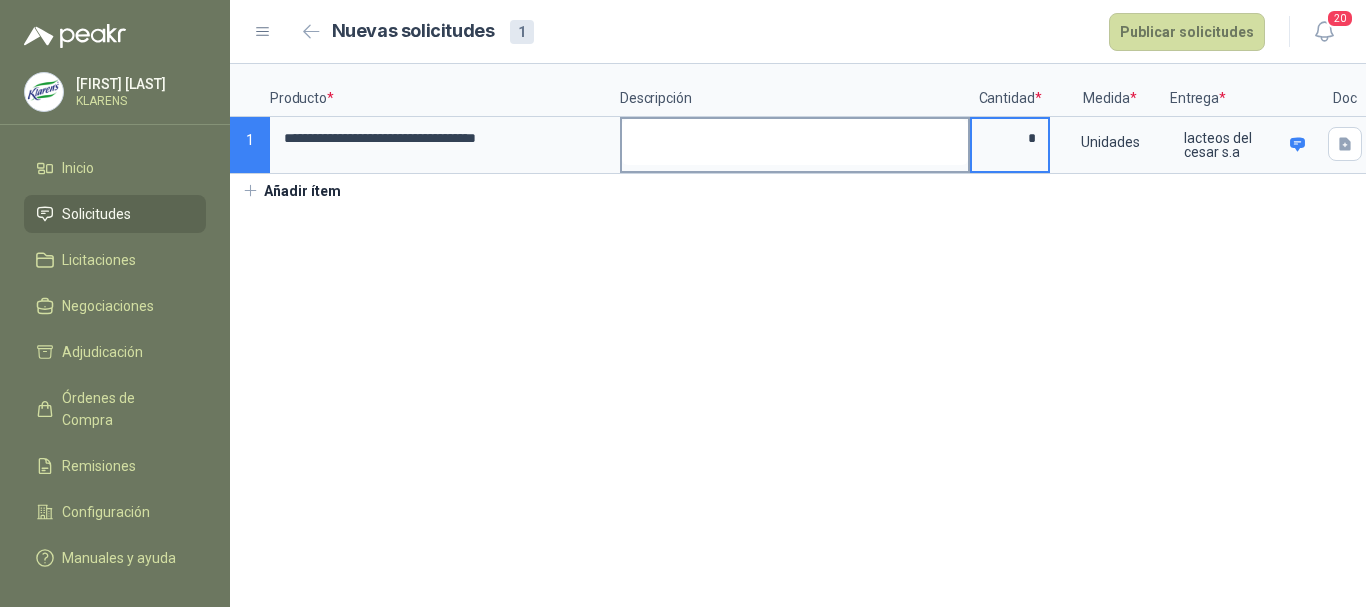 type on "*" 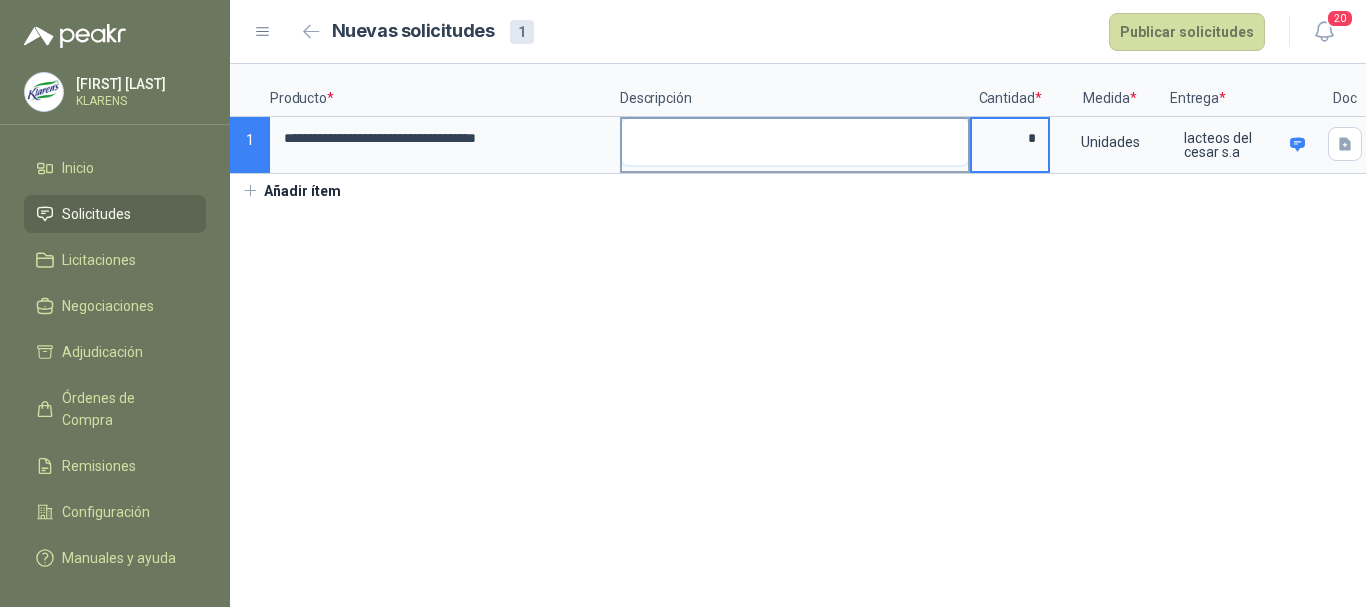click at bounding box center (795, 142) 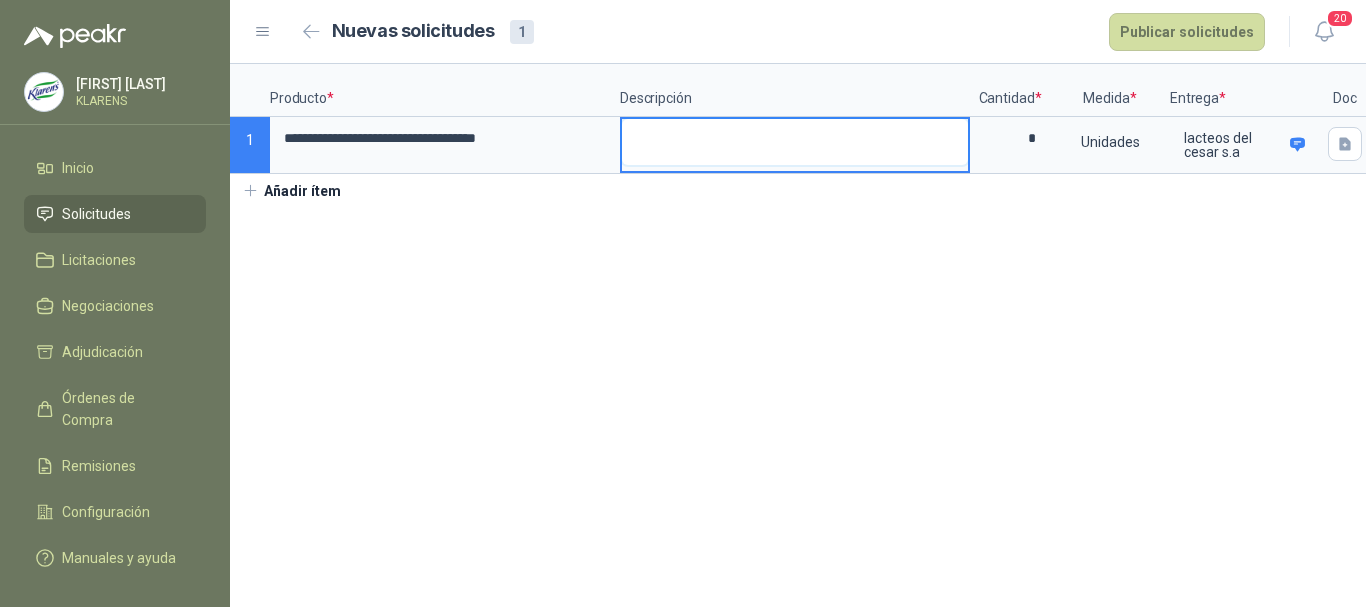 type 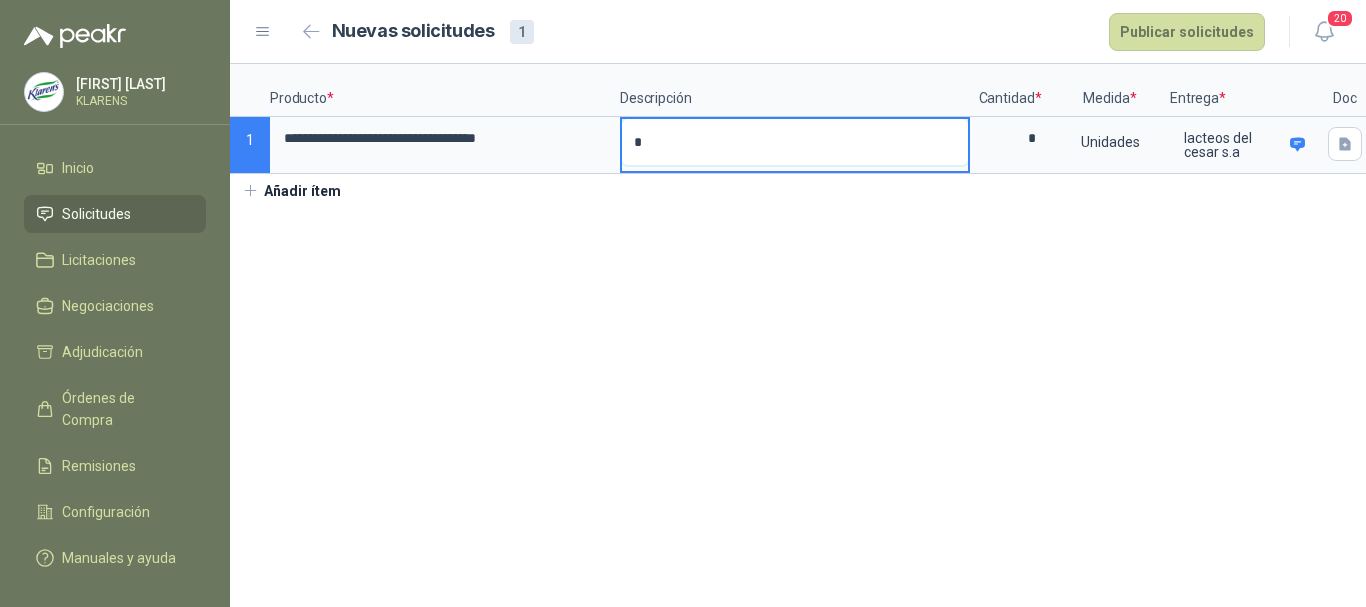 type 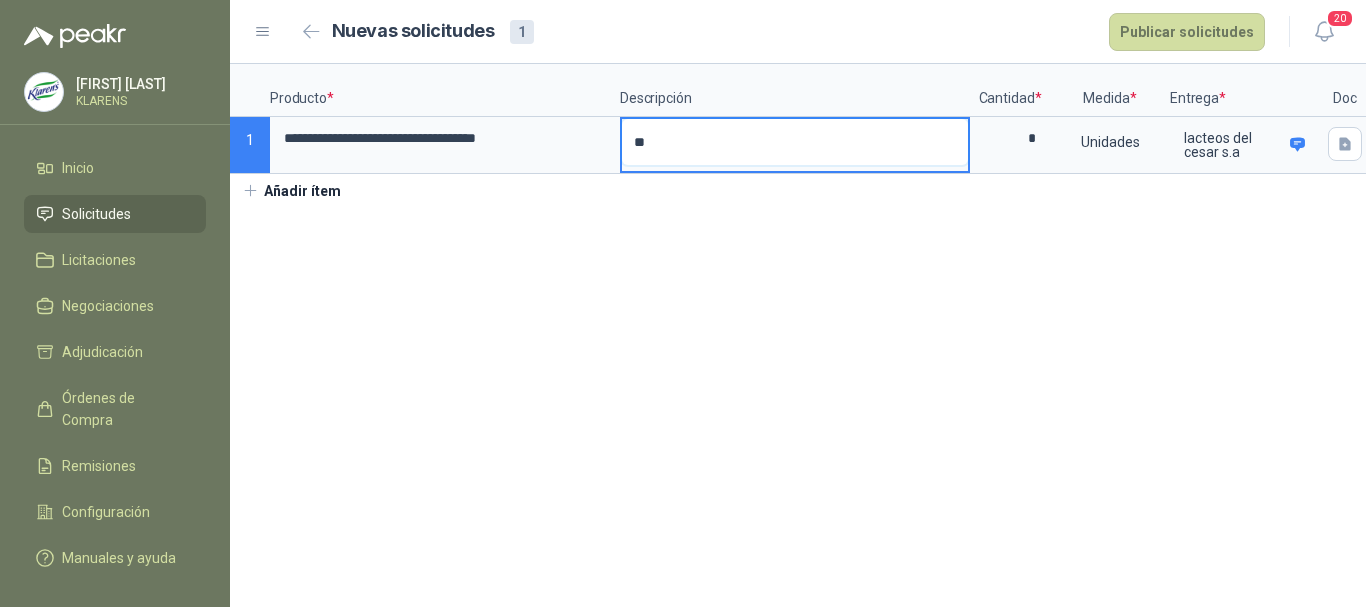 type 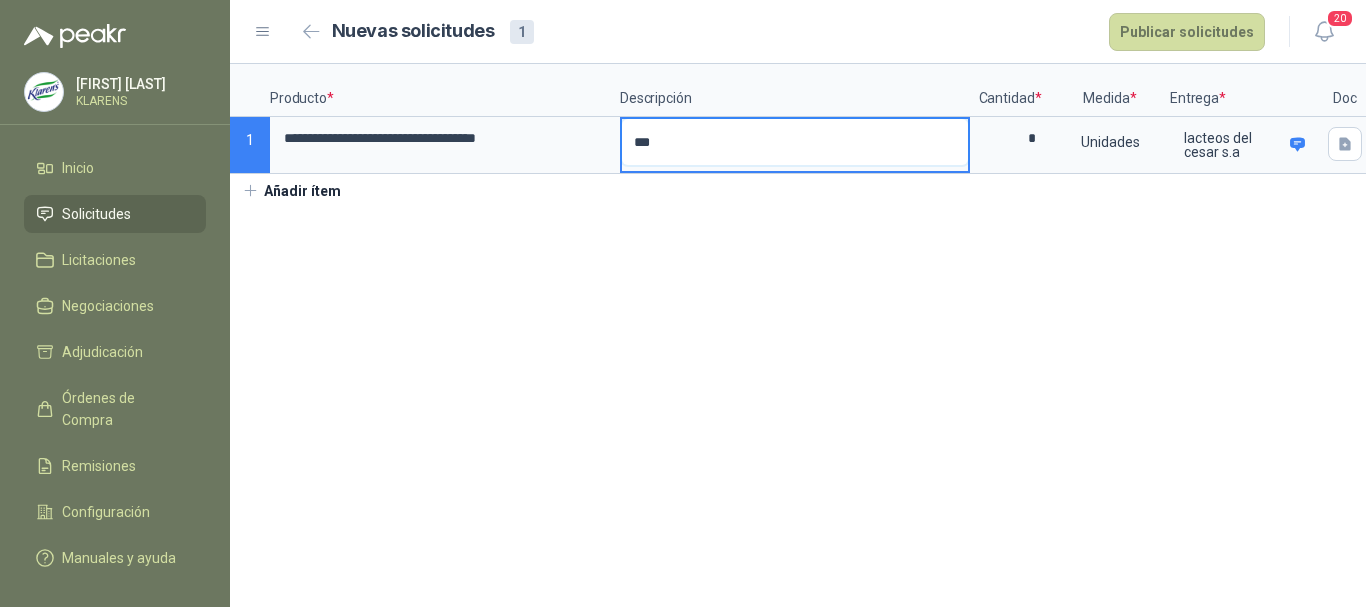 type 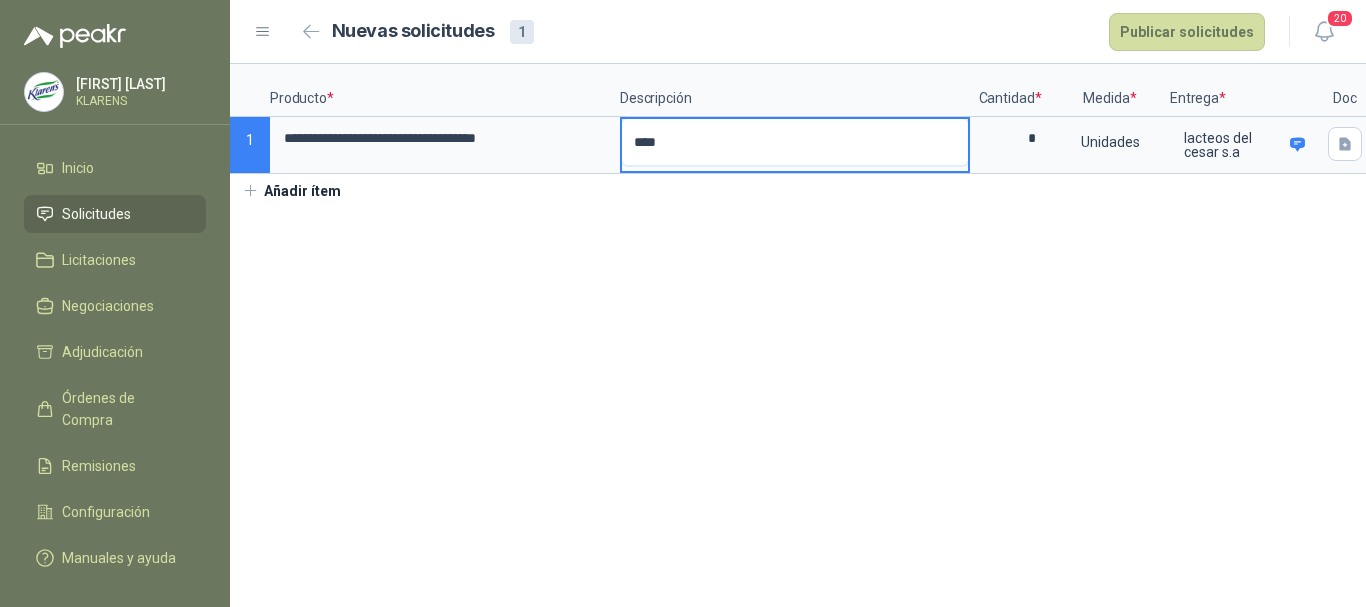 type 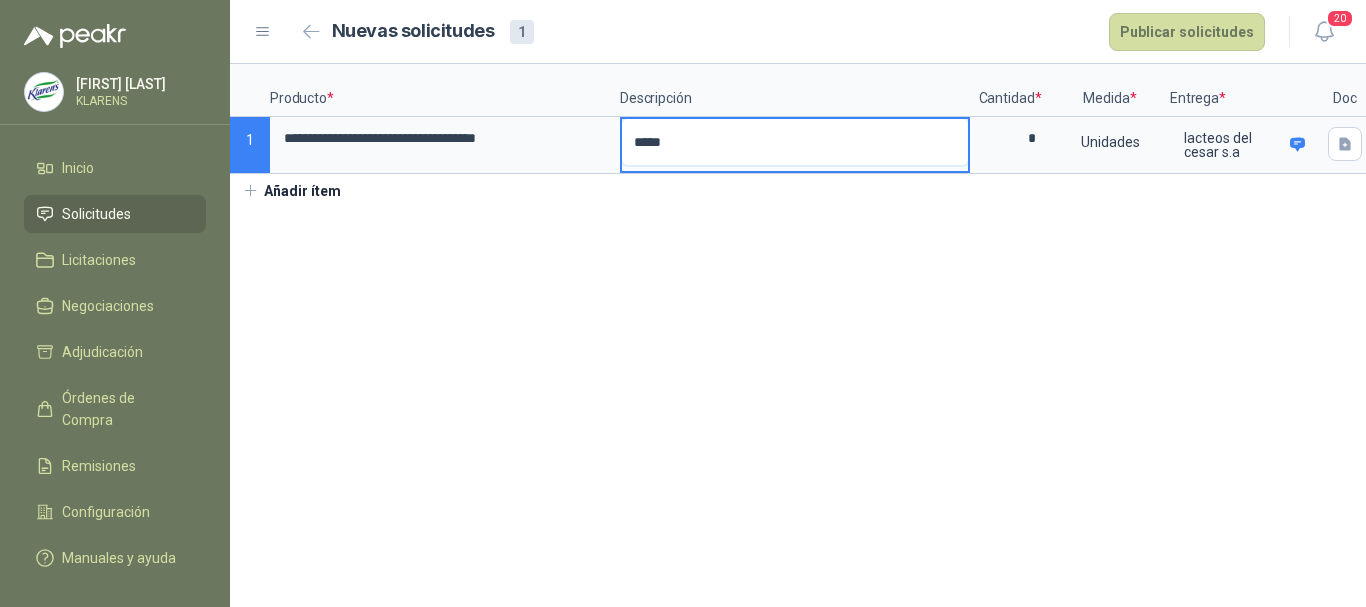 type 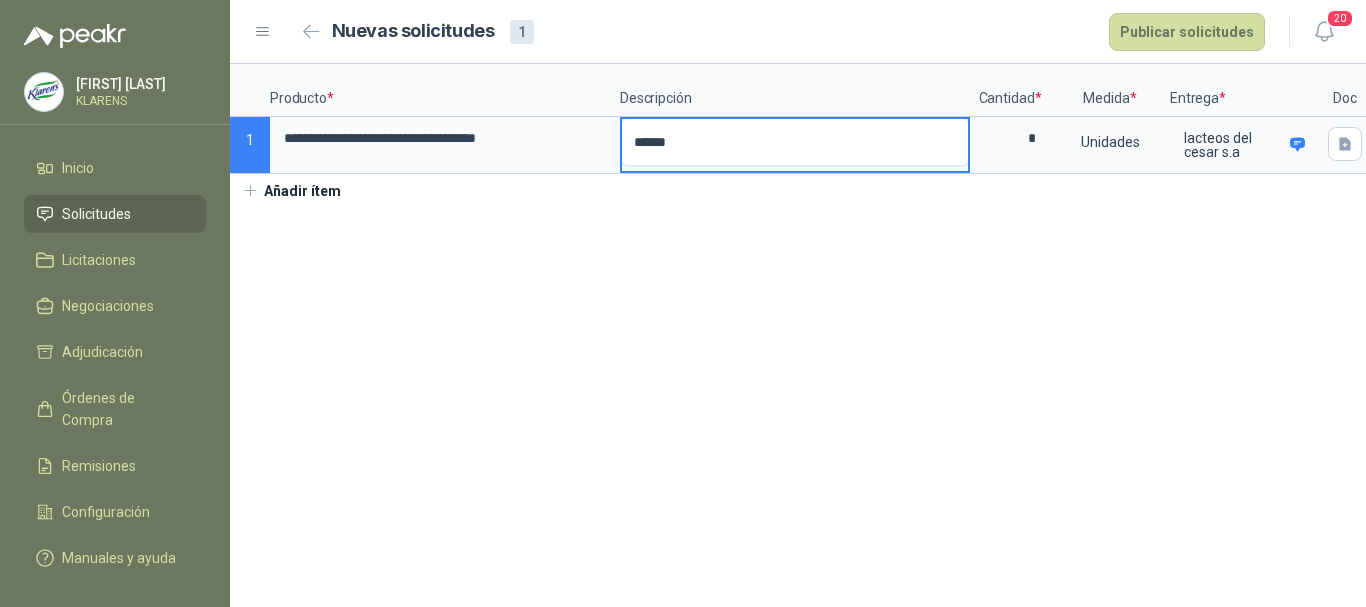 type 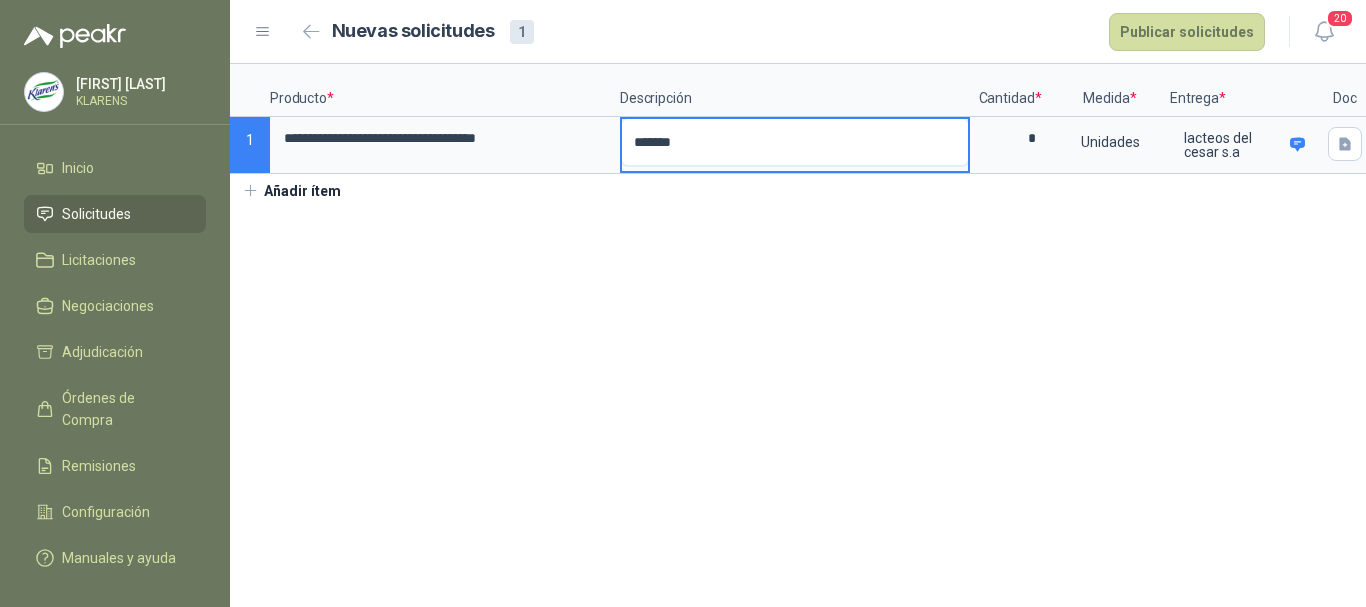 type on "******" 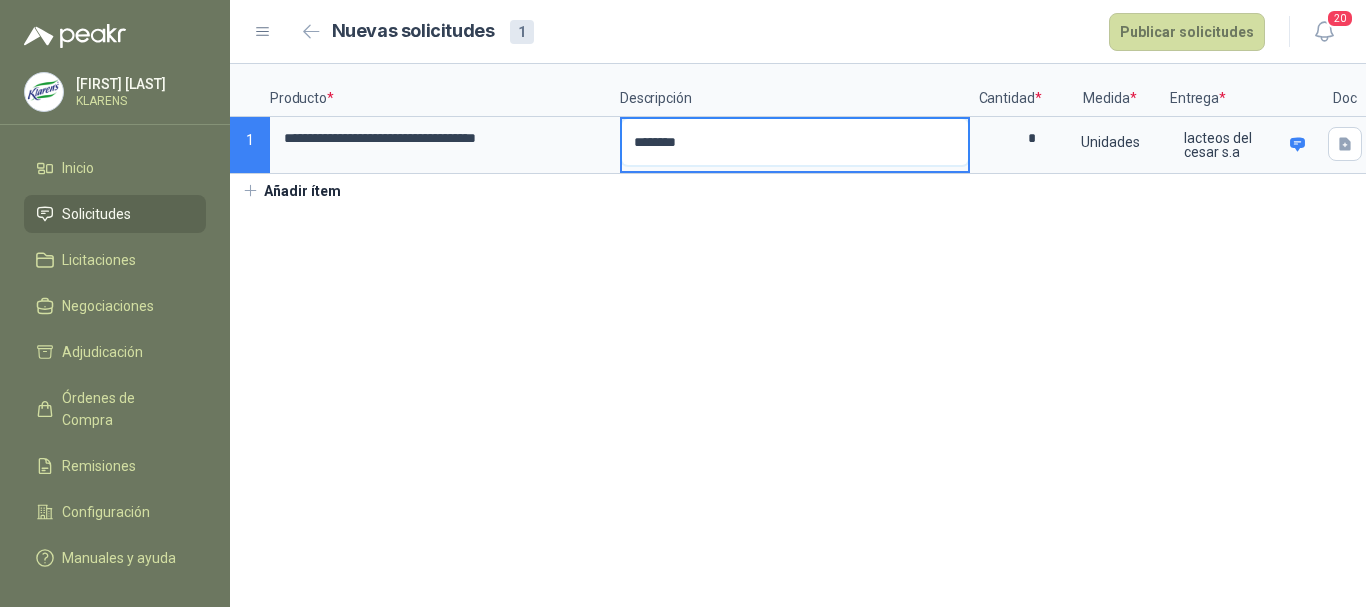 type 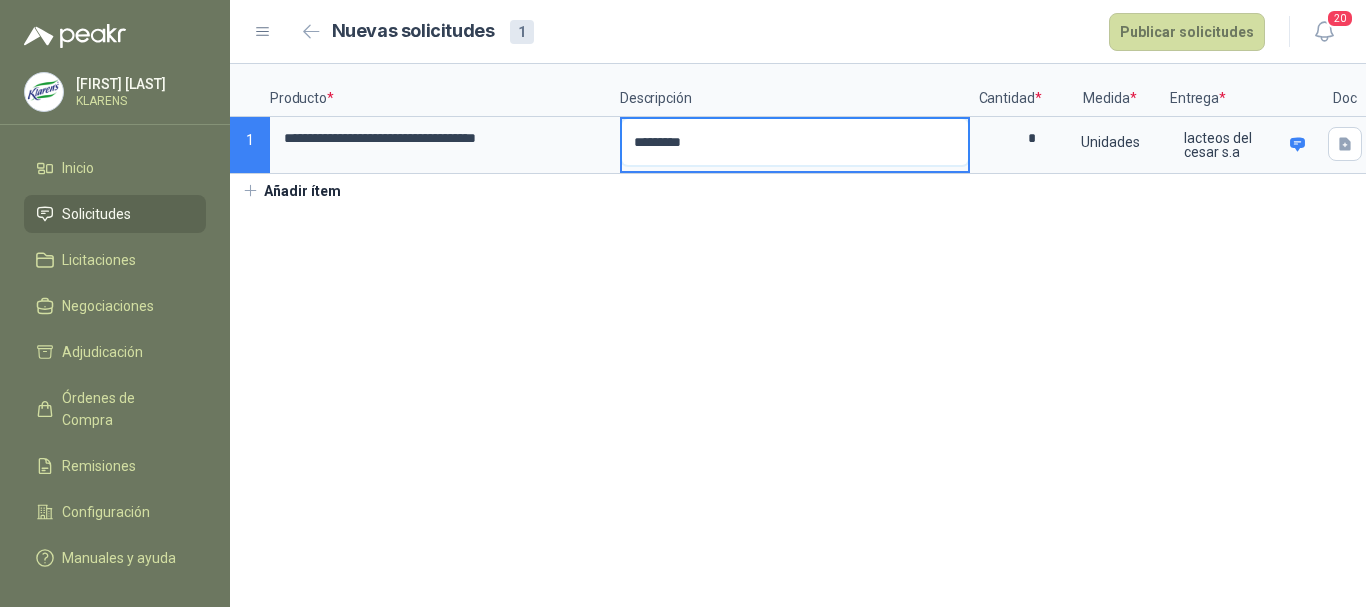 type 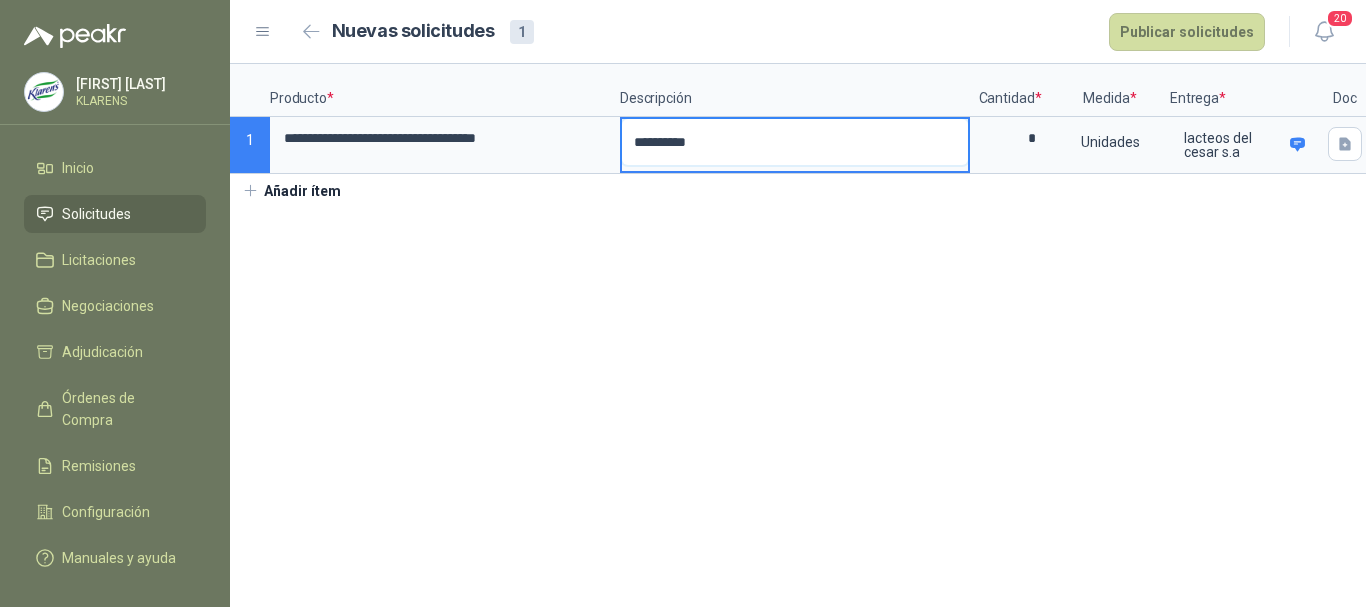 type 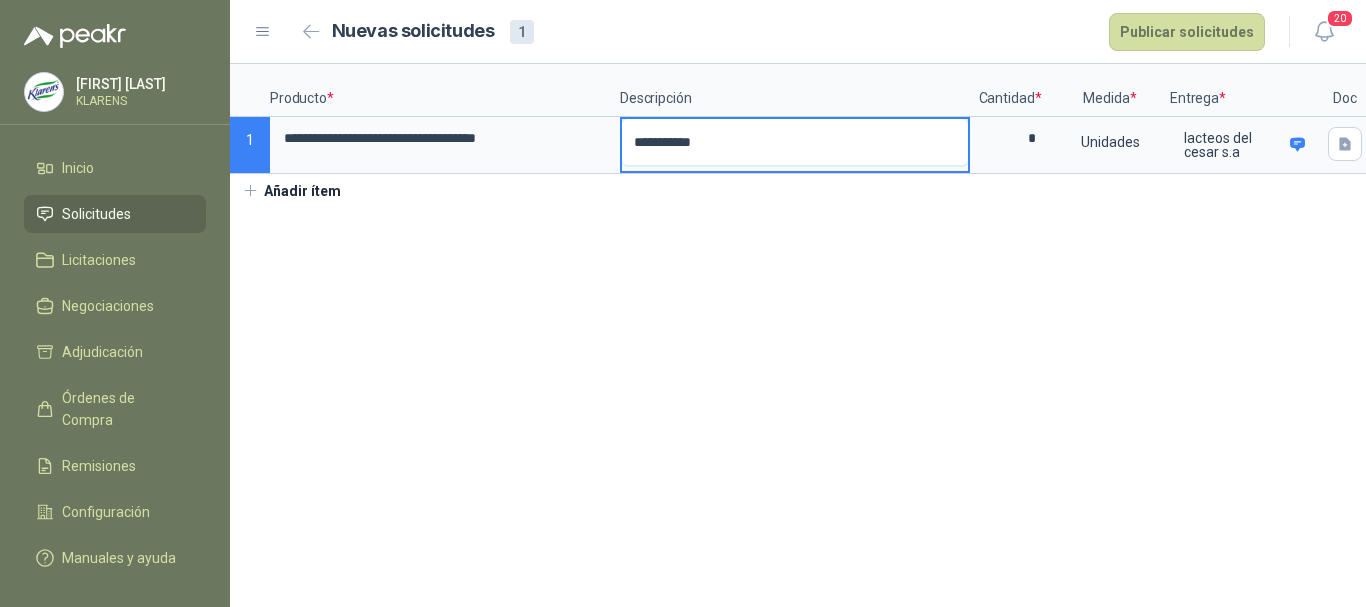 type 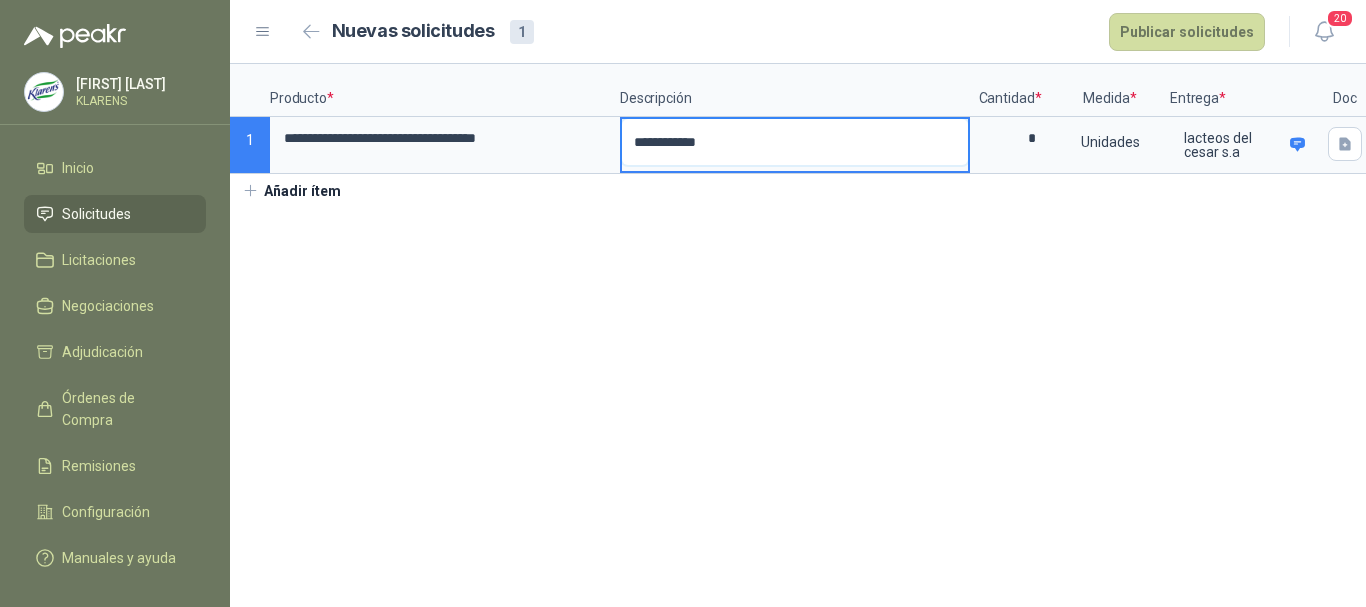 type 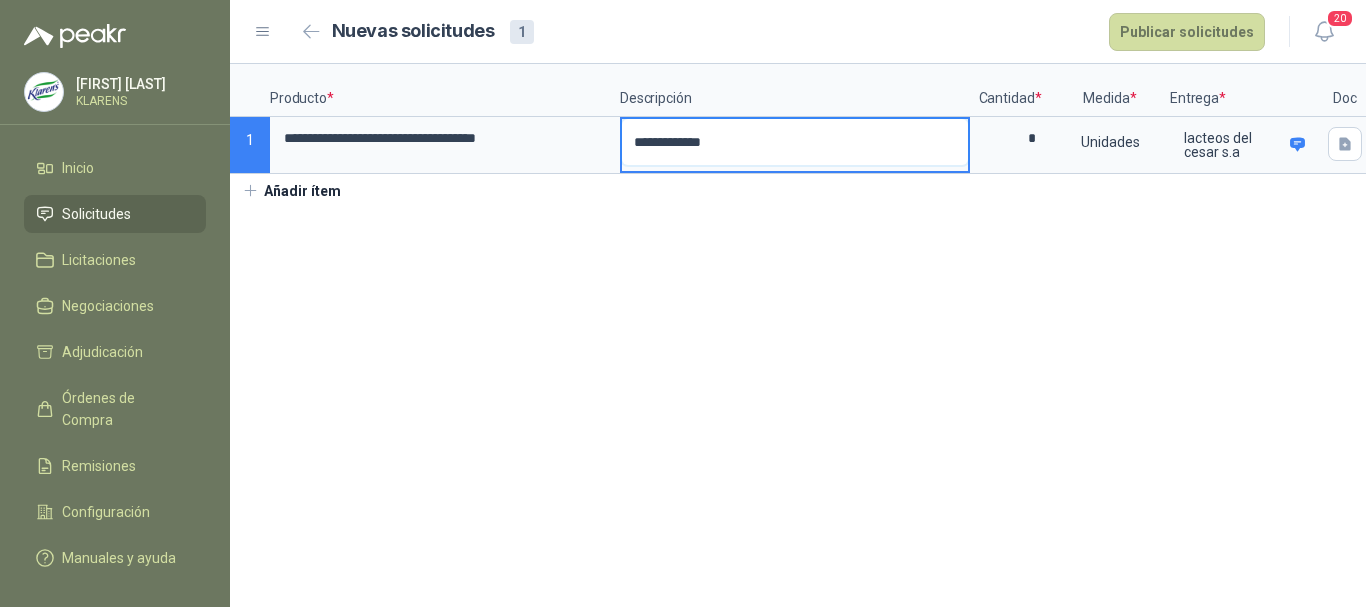 type 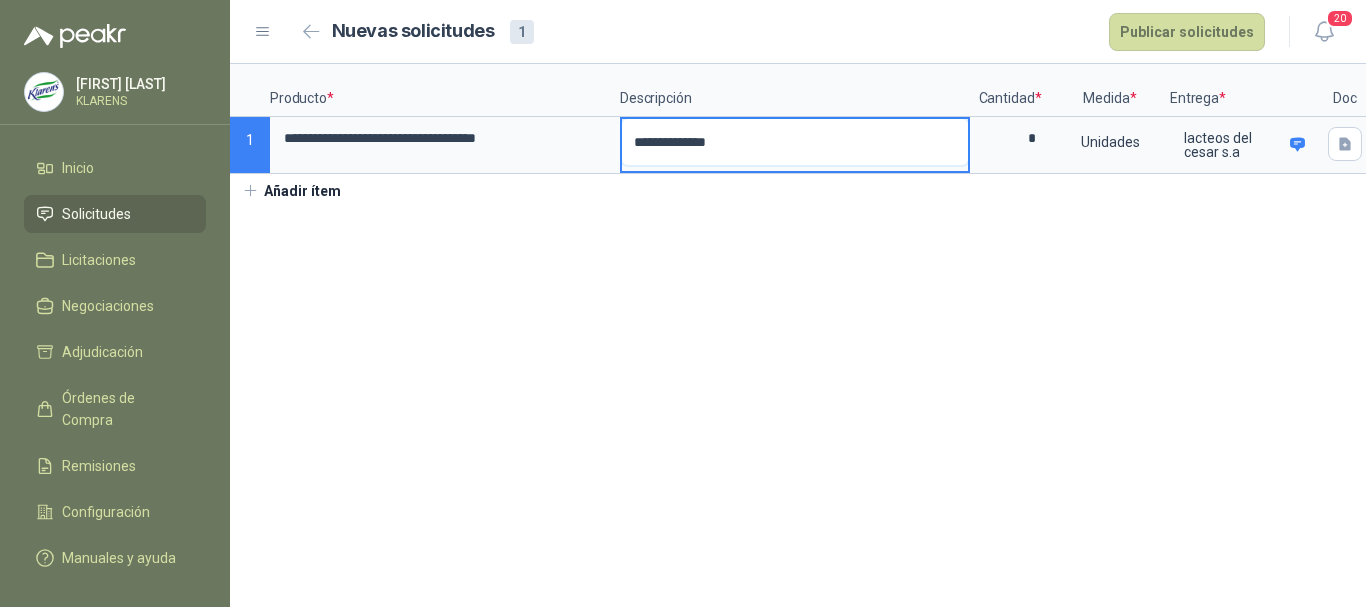 type 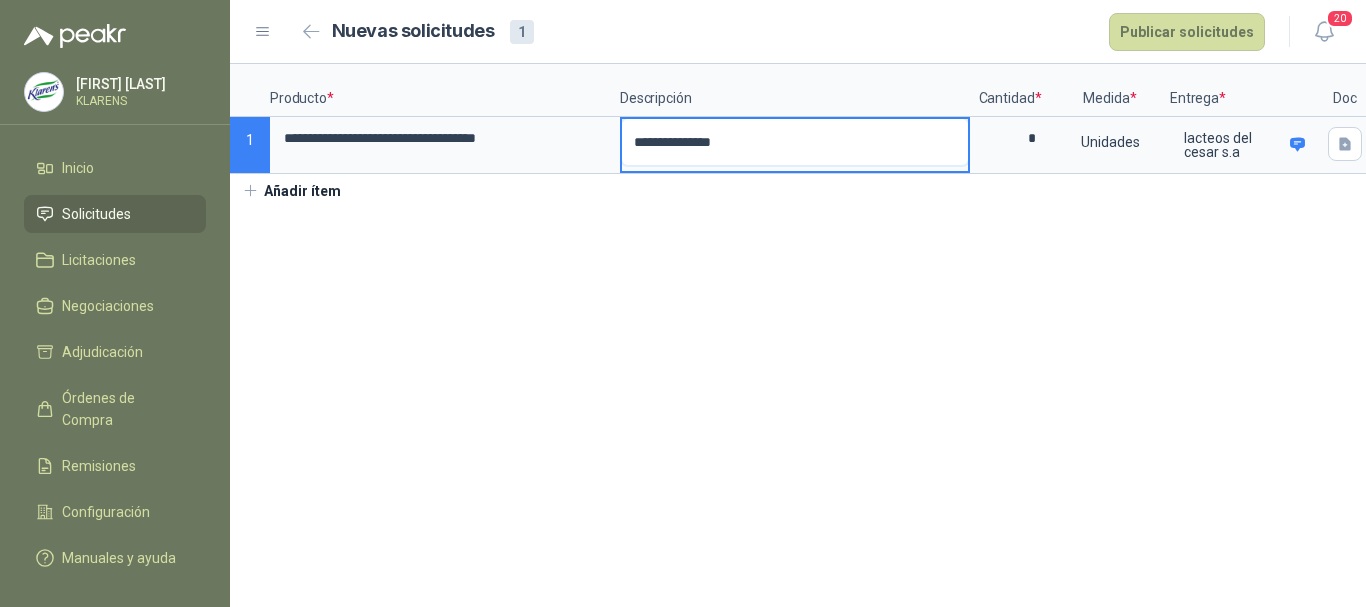 type 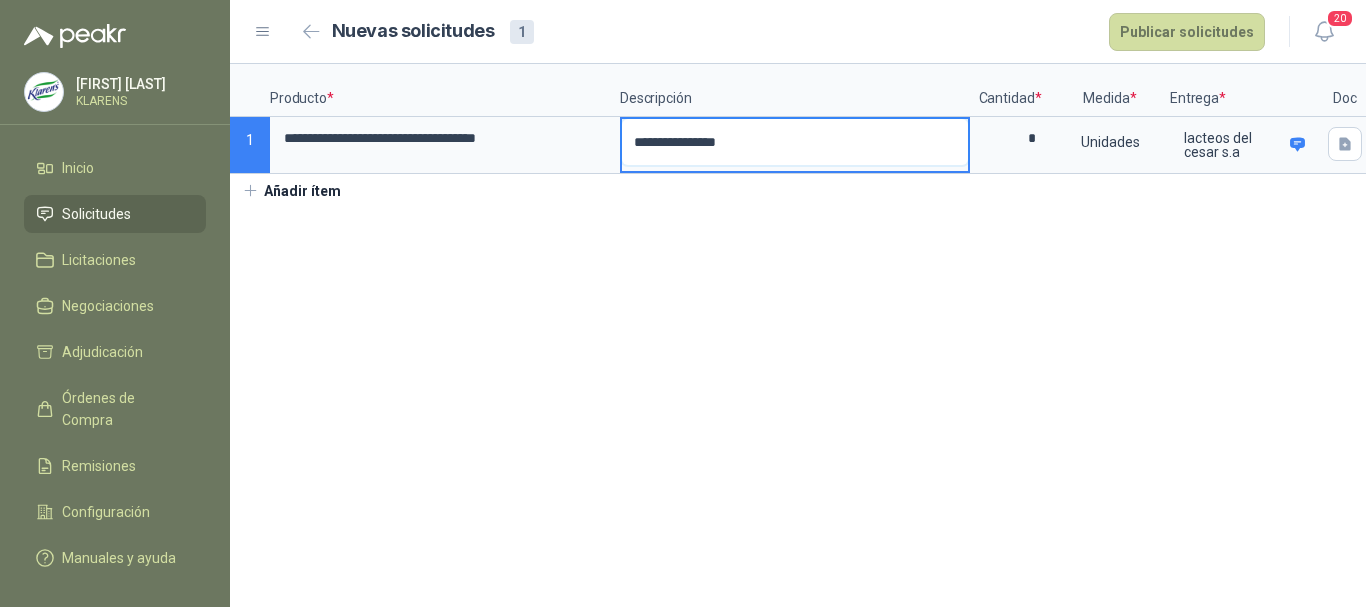 type 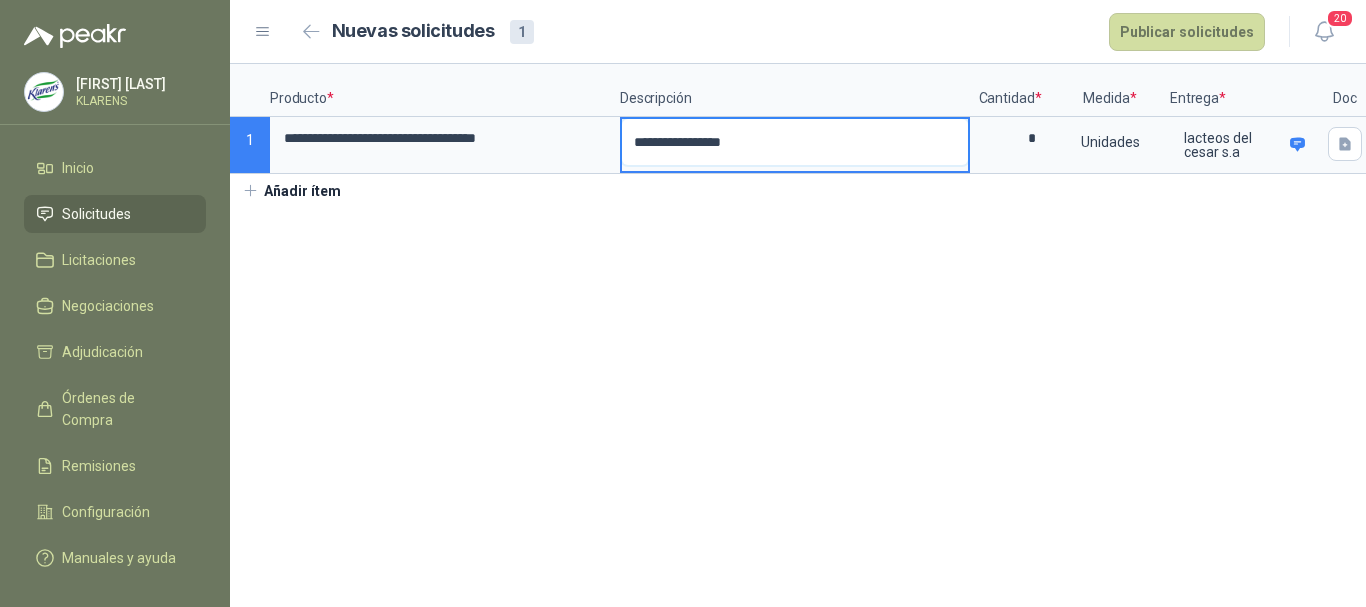 type 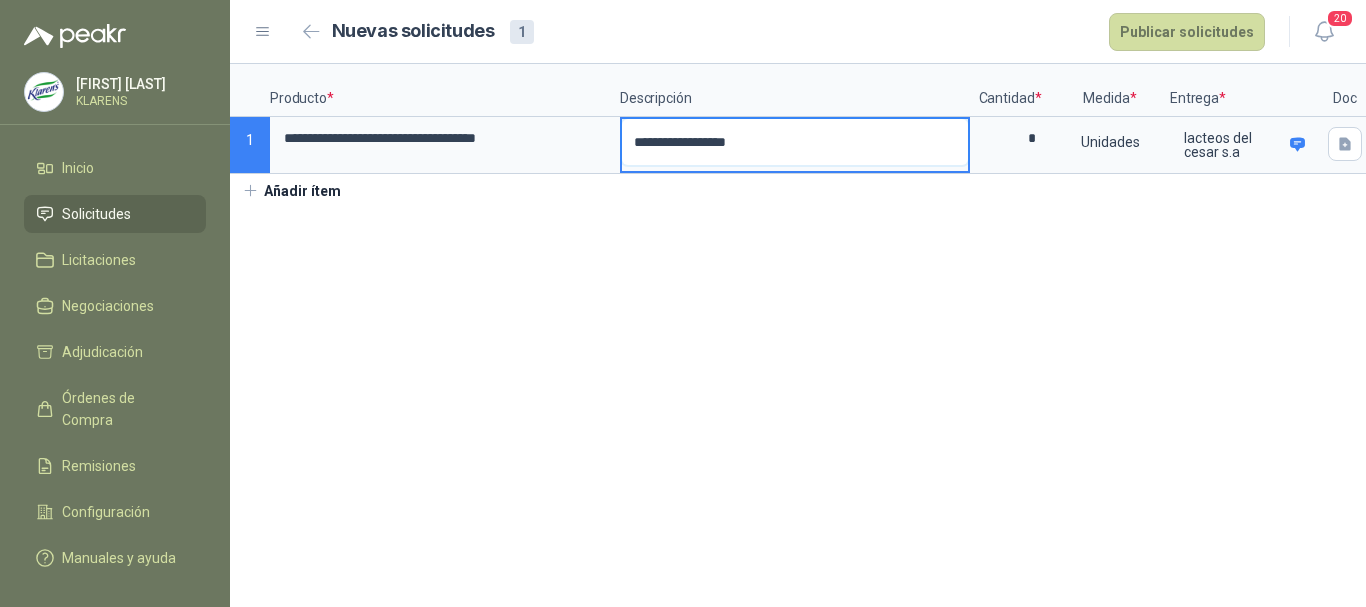 type 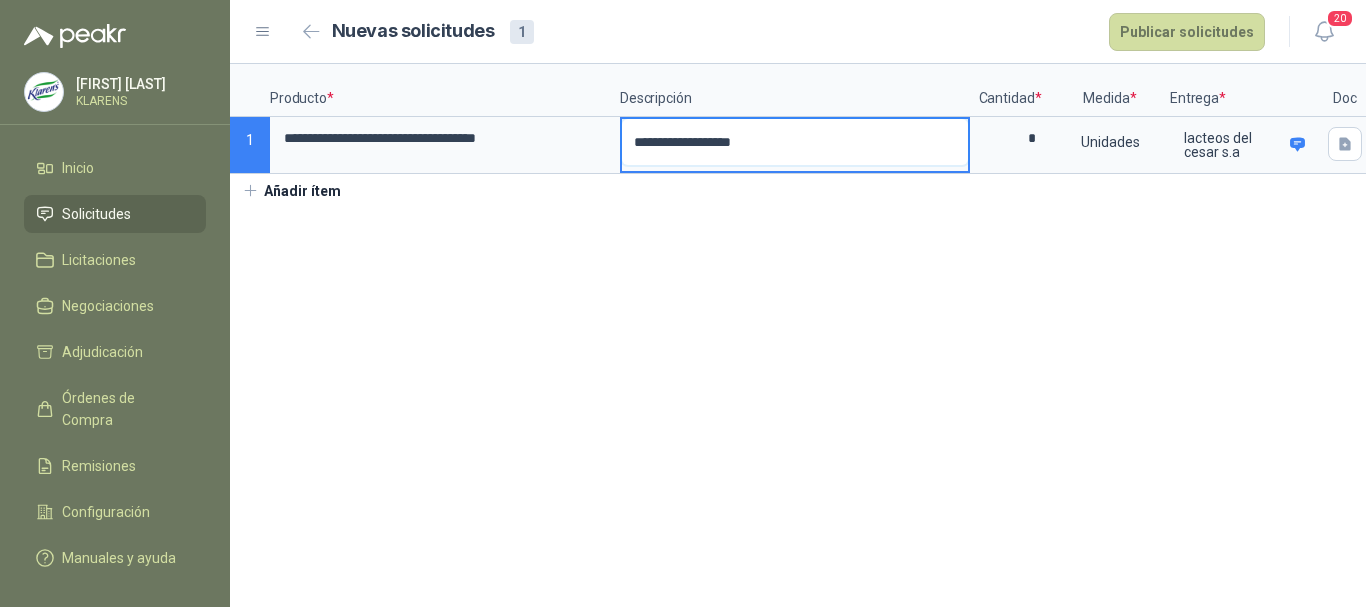 type 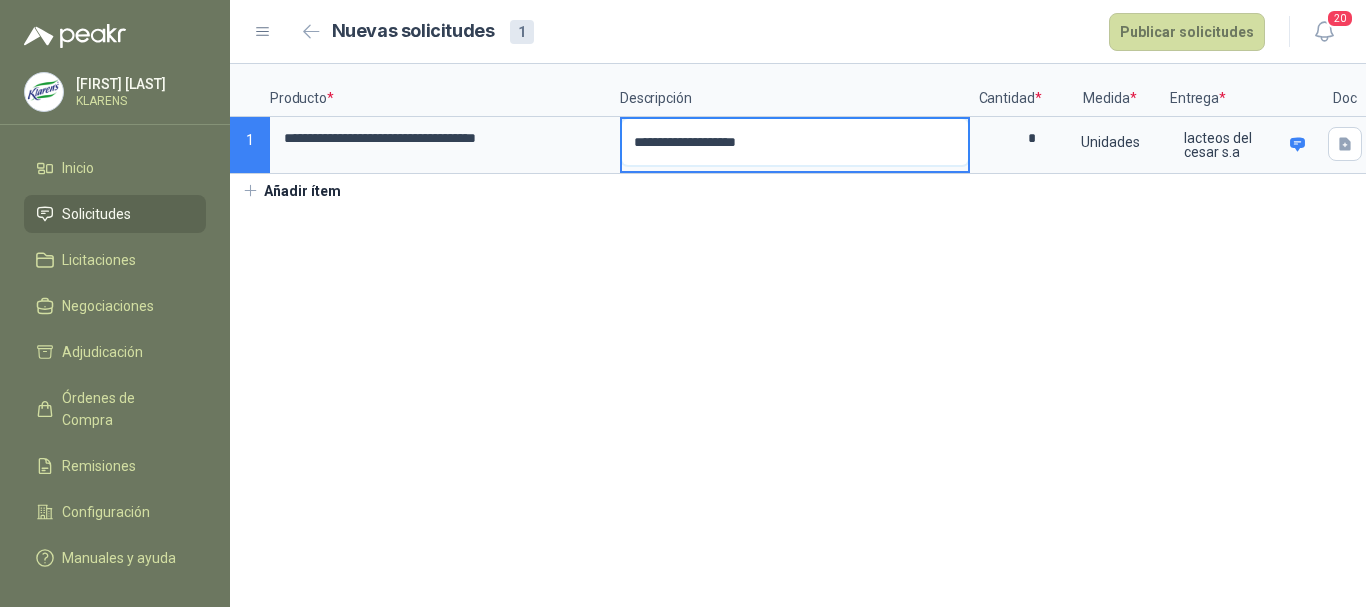 type on "**********" 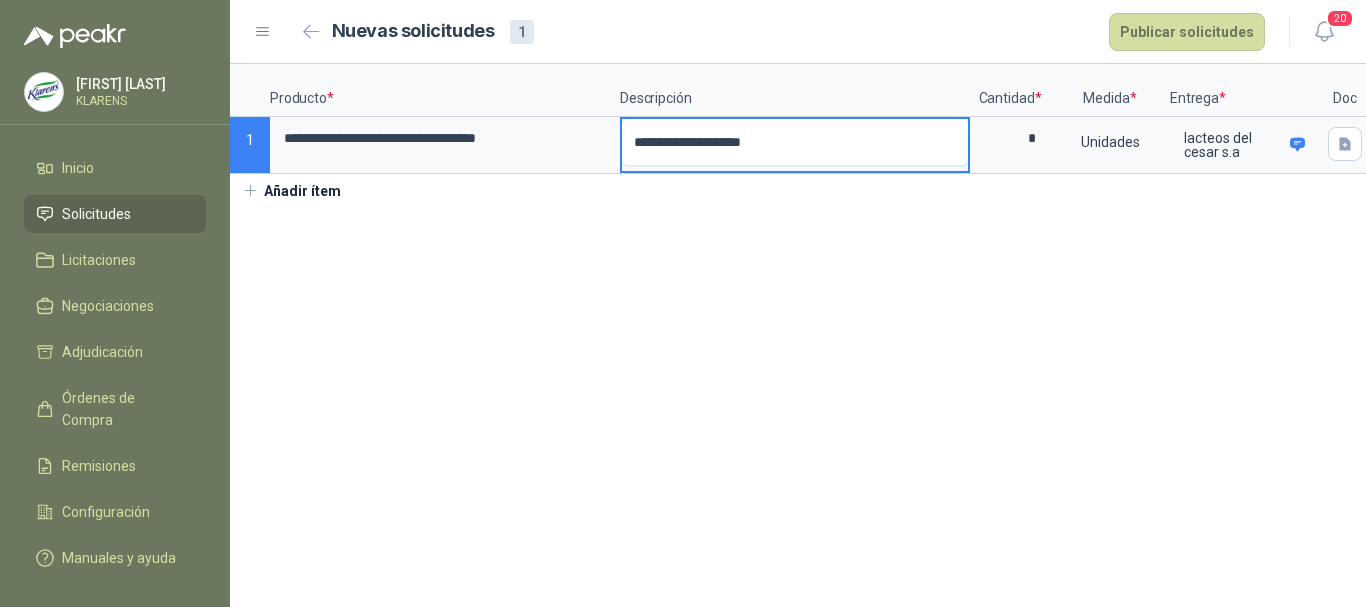 type 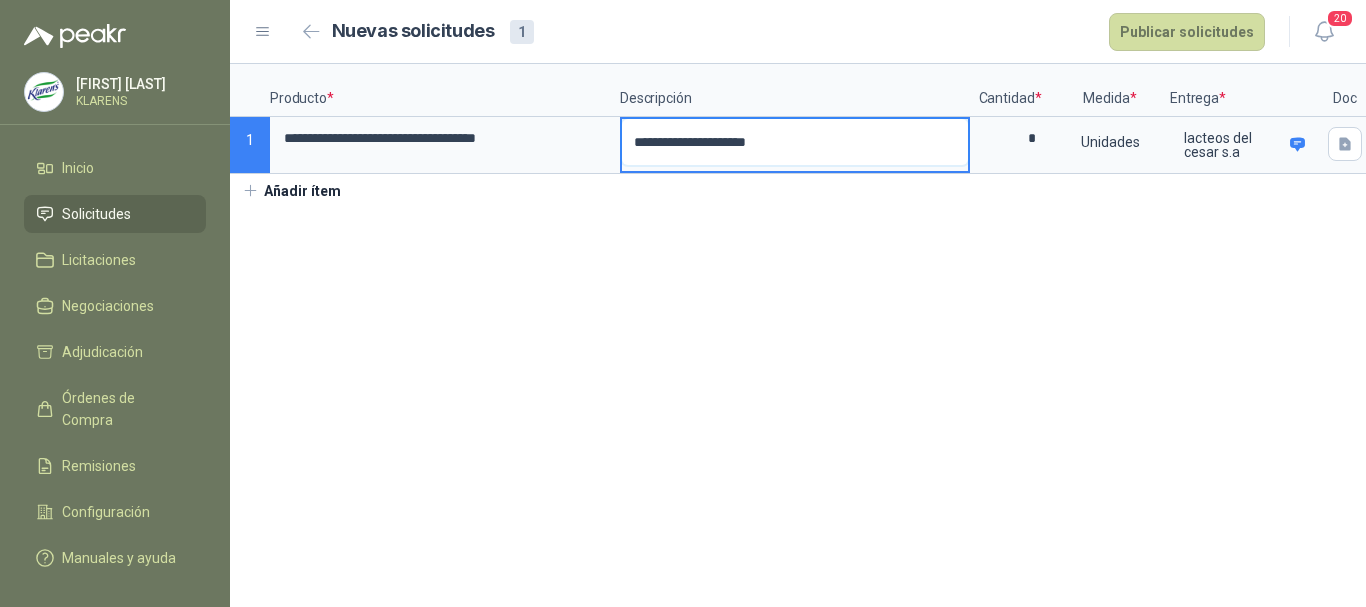 type 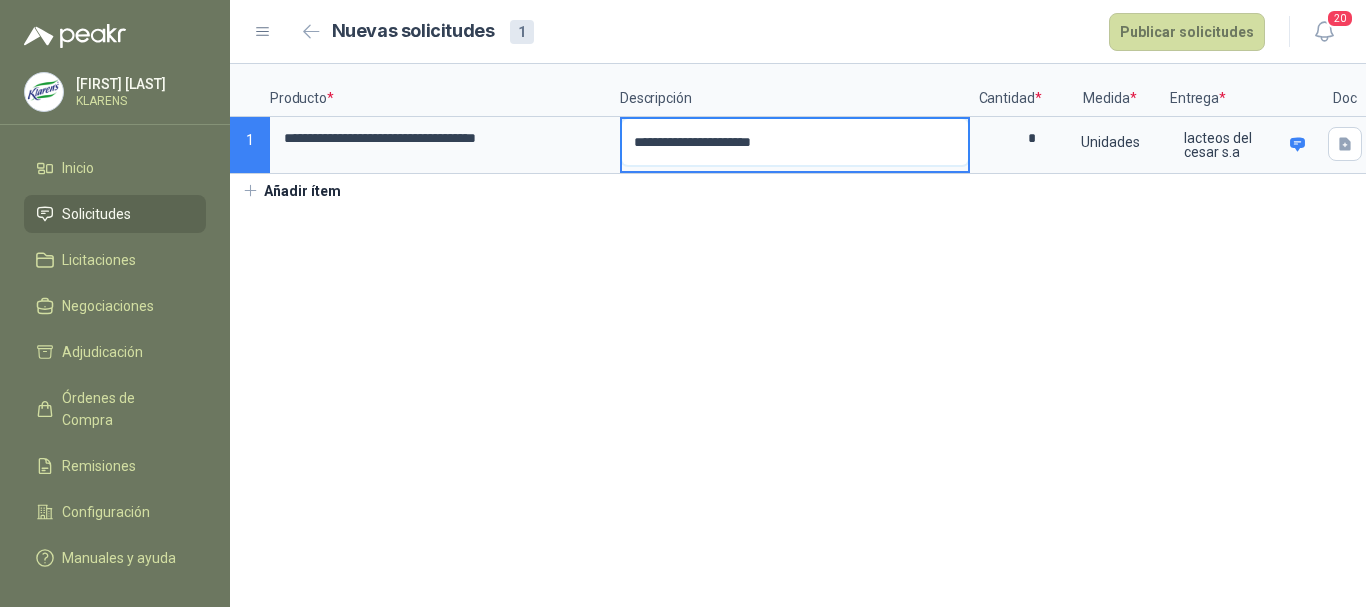 type 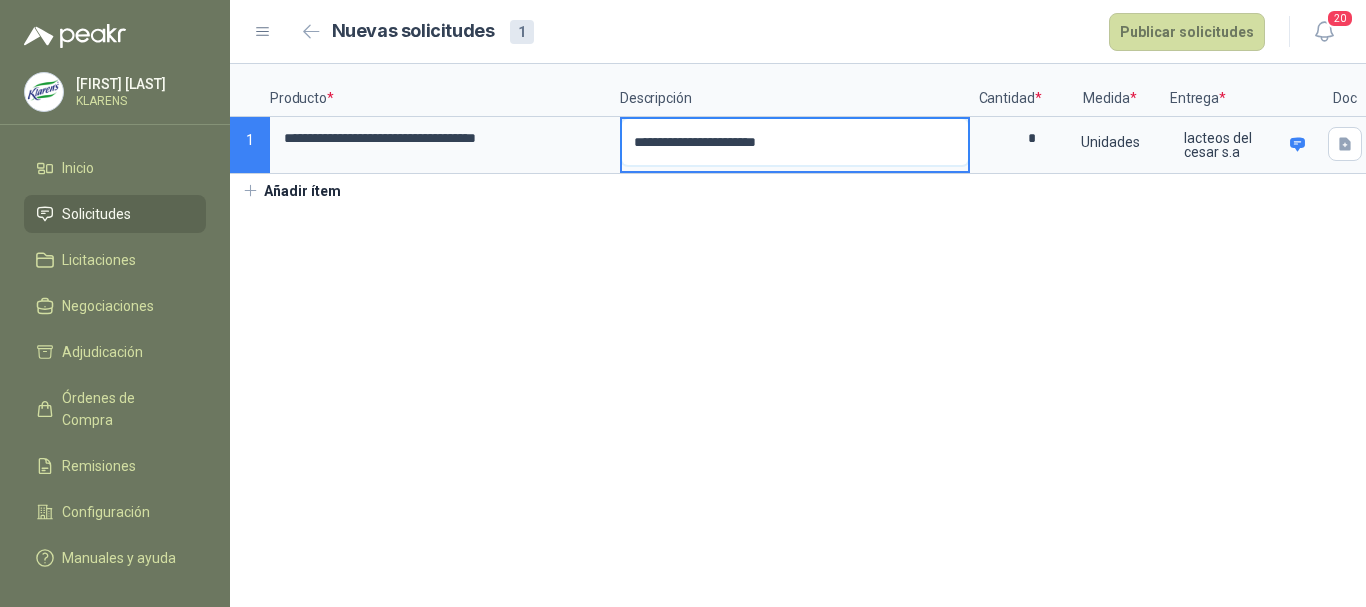 type 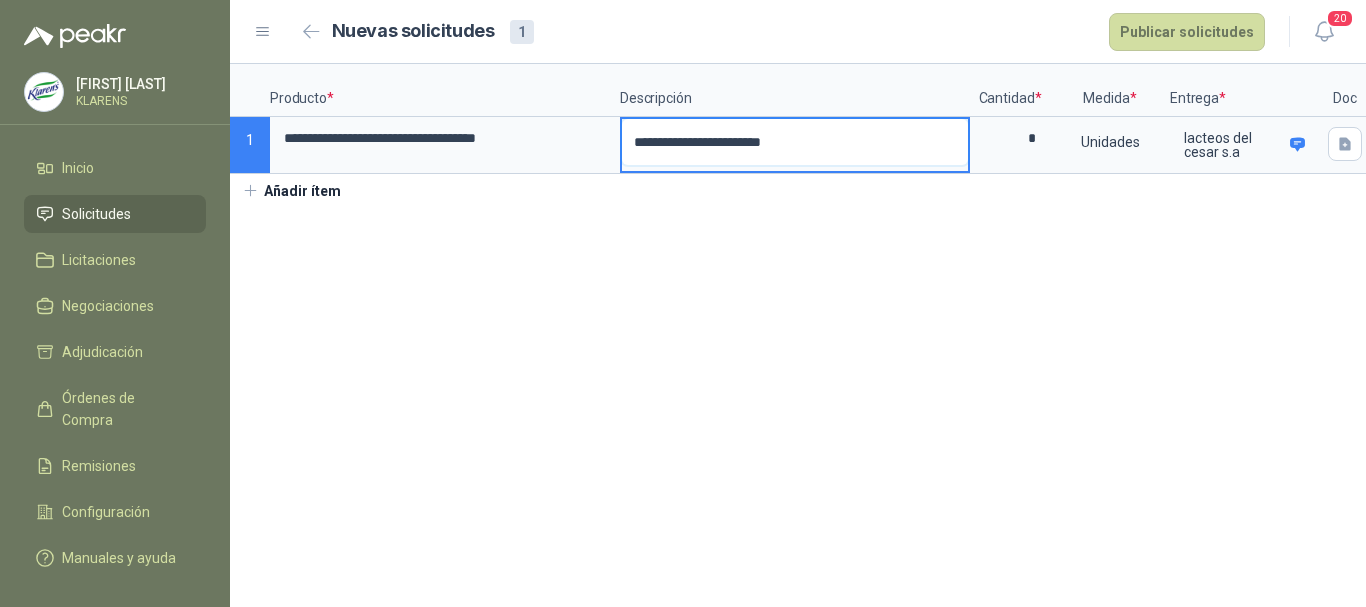 type 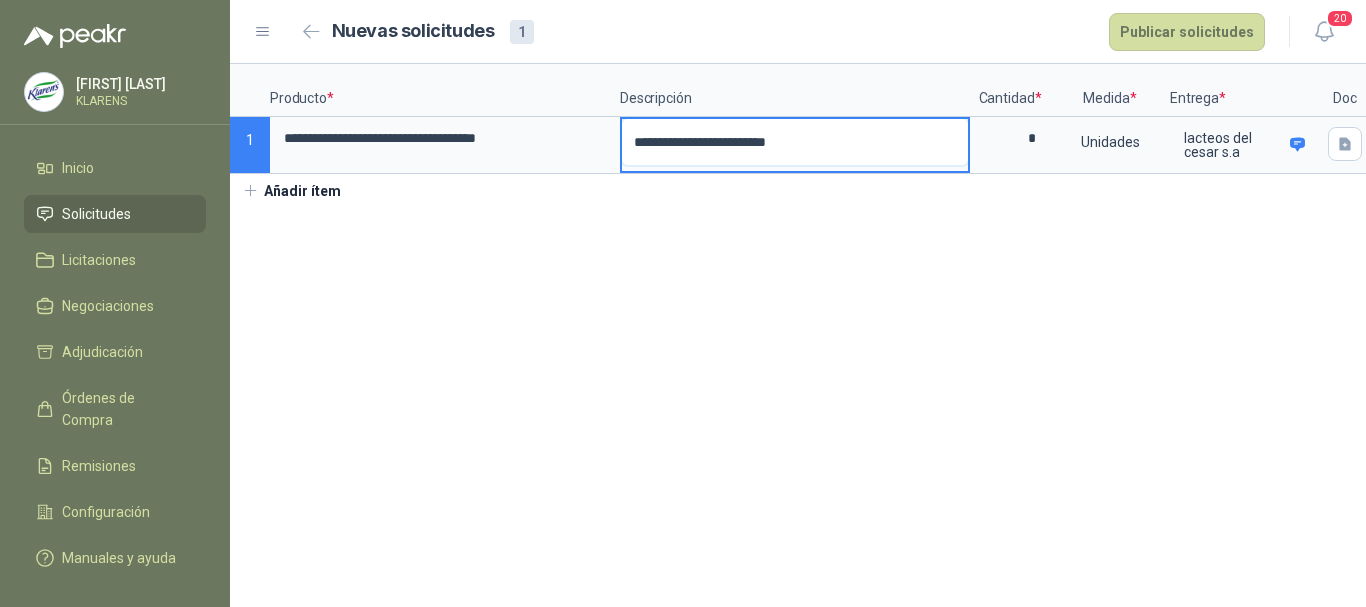 type 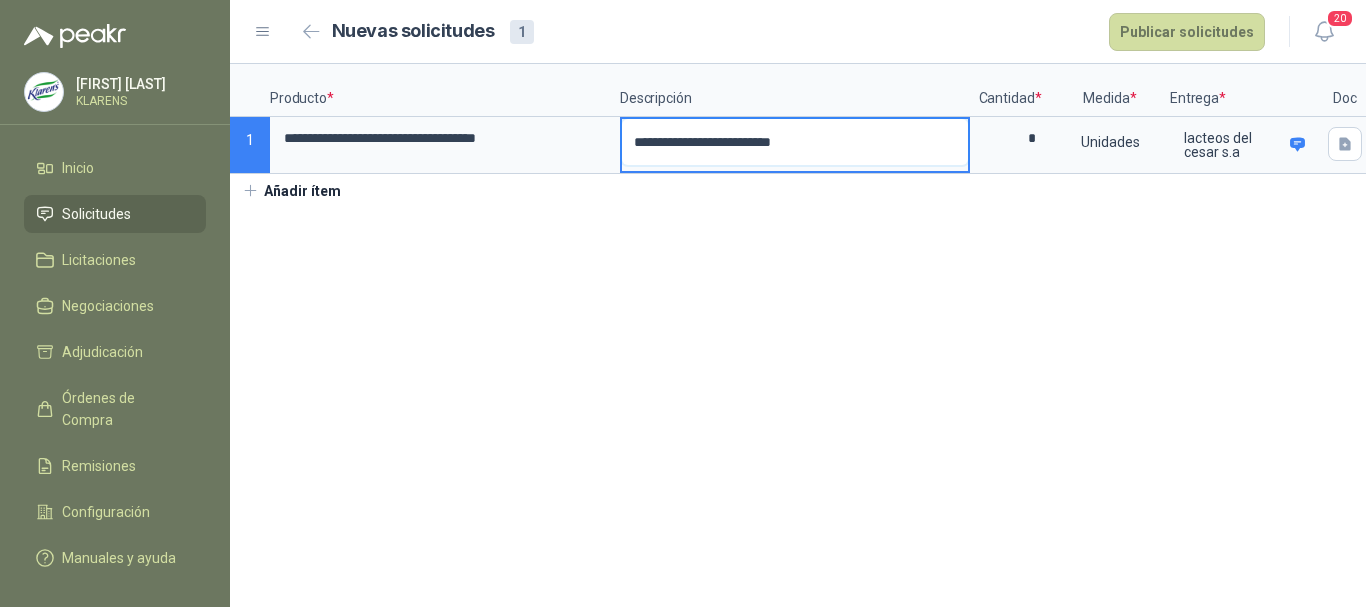 type 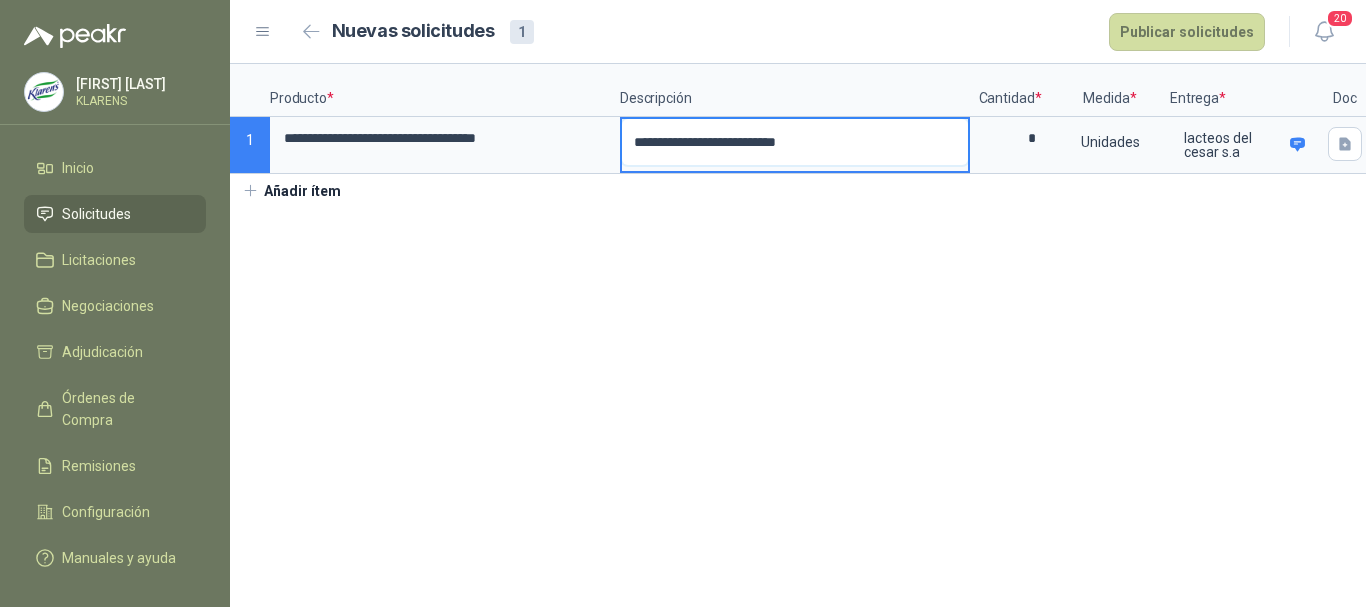 type 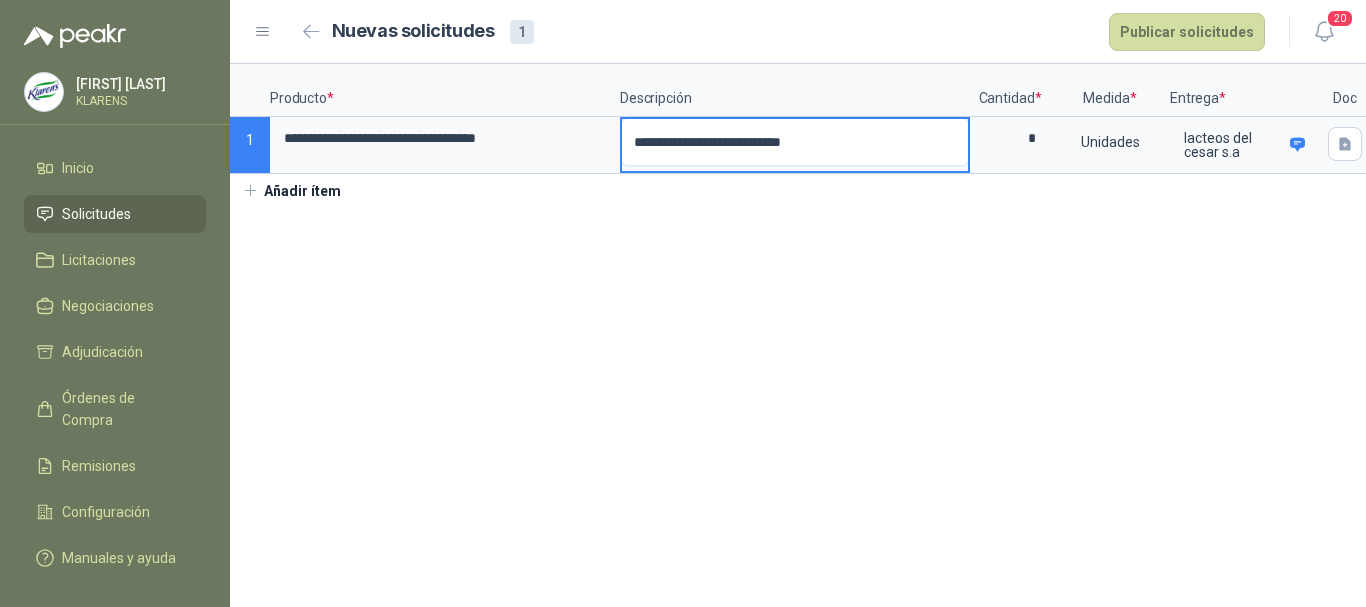 type 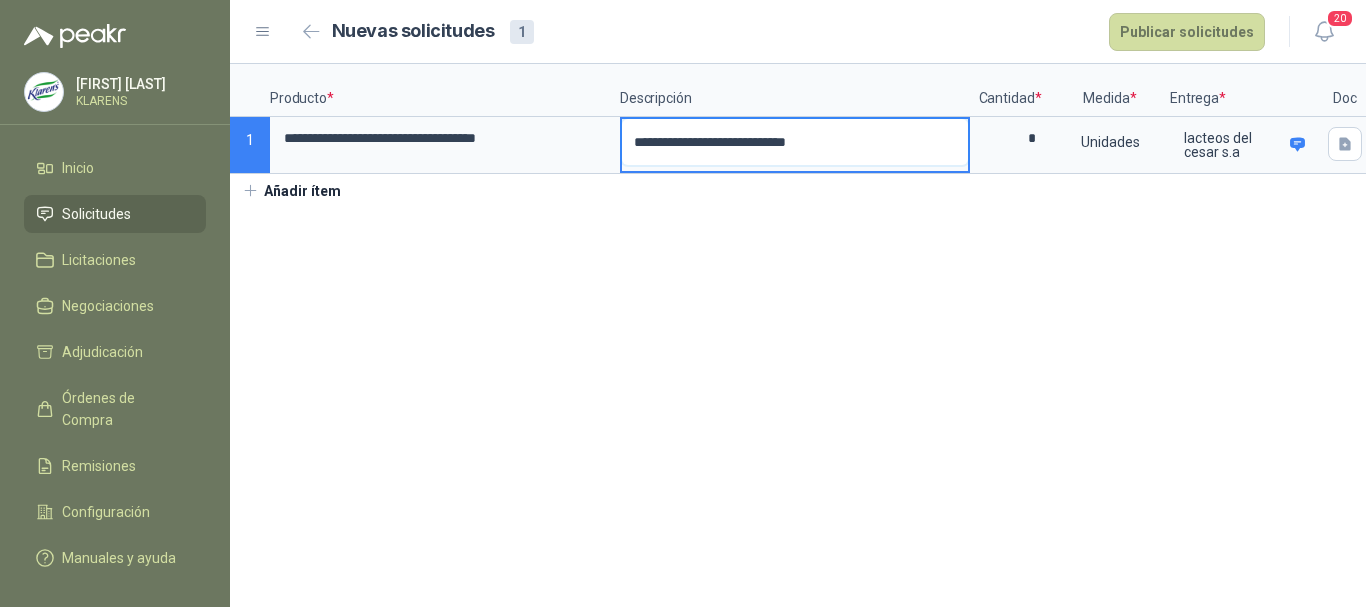 type 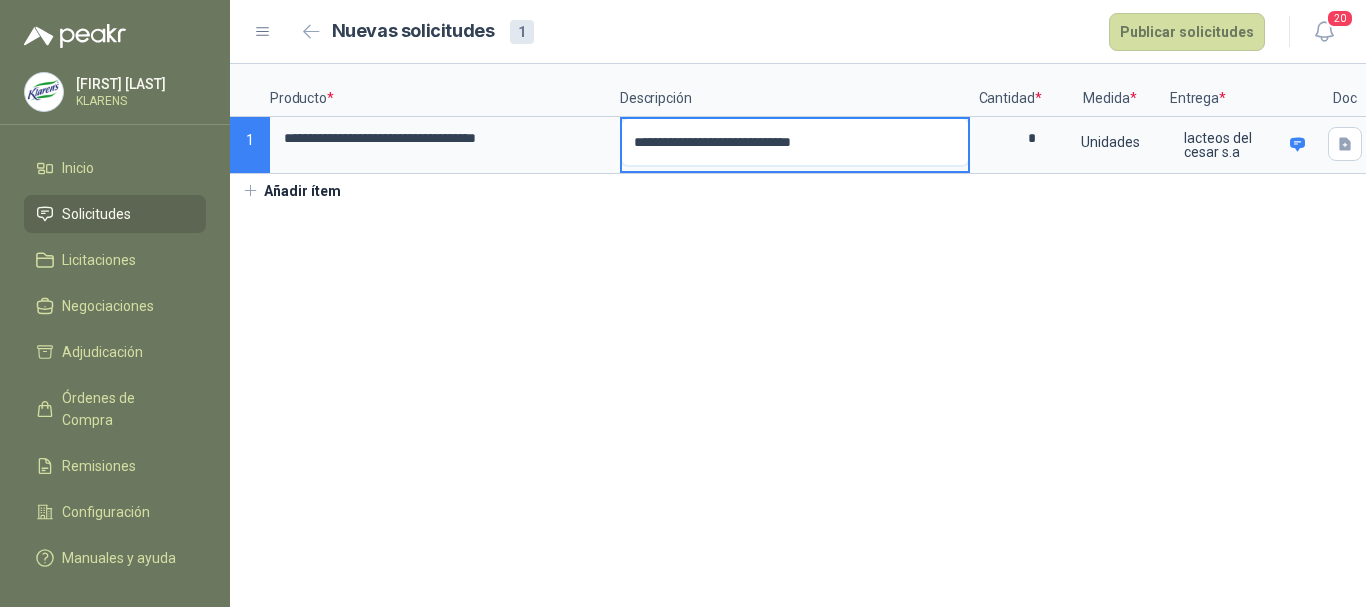 type 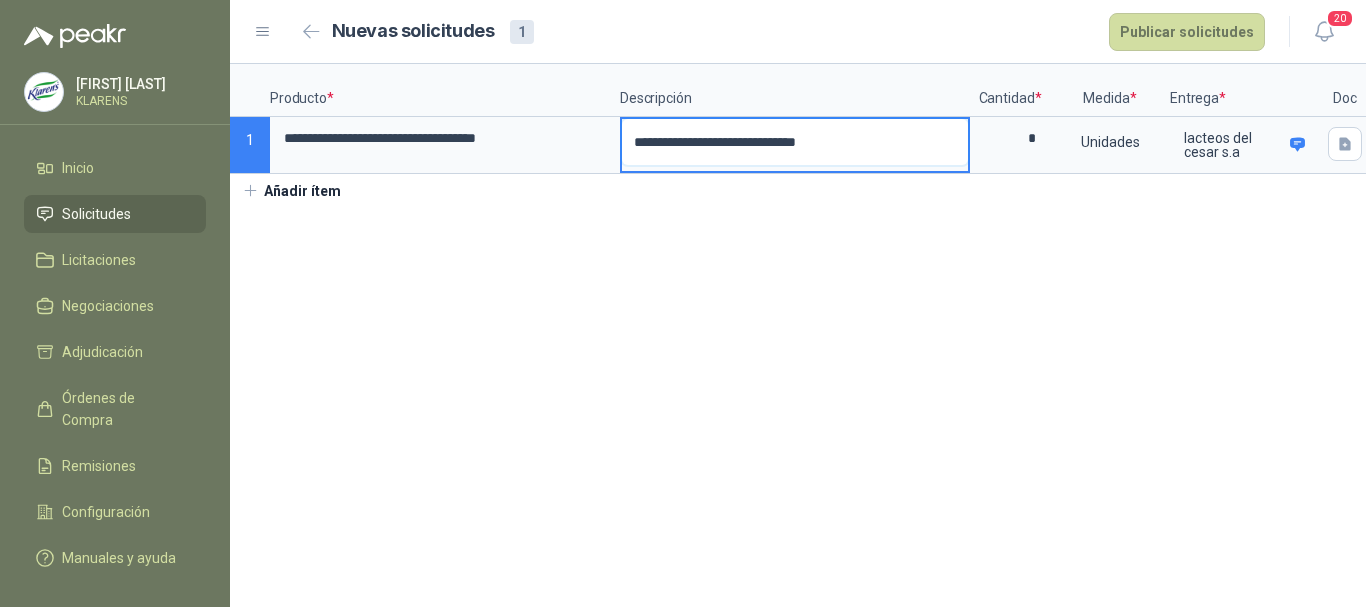 type on "**********" 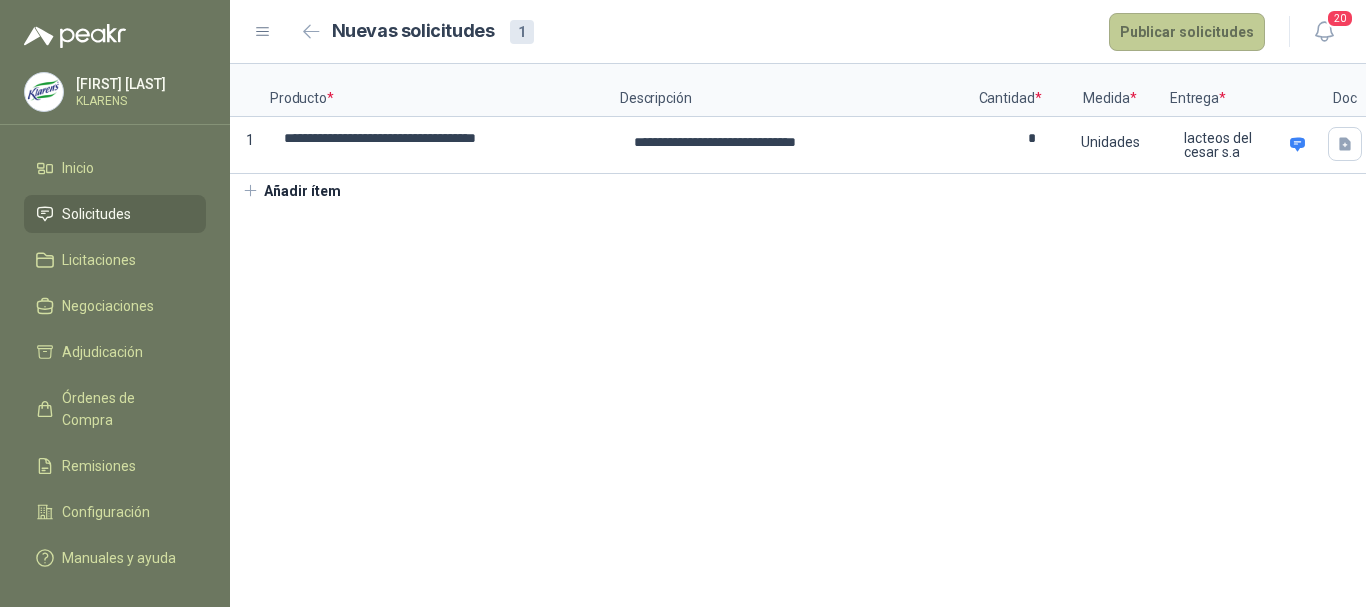 click on "Publicar solicitudes" at bounding box center [1187, 32] 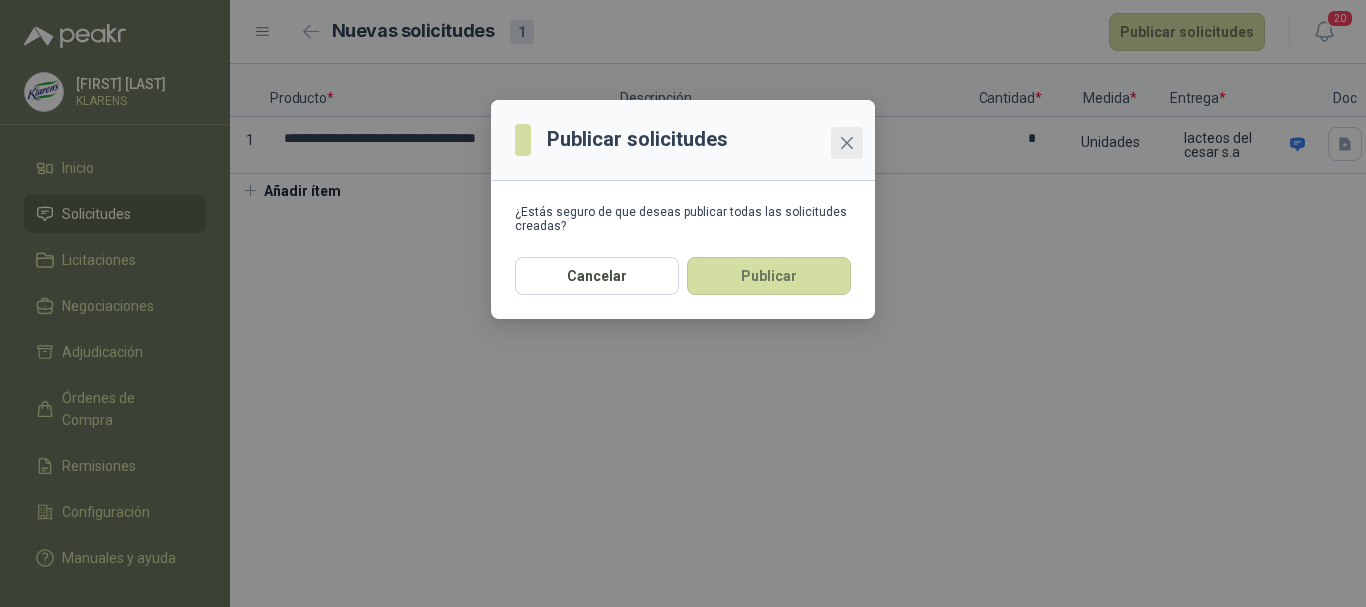 click at bounding box center (847, 143) 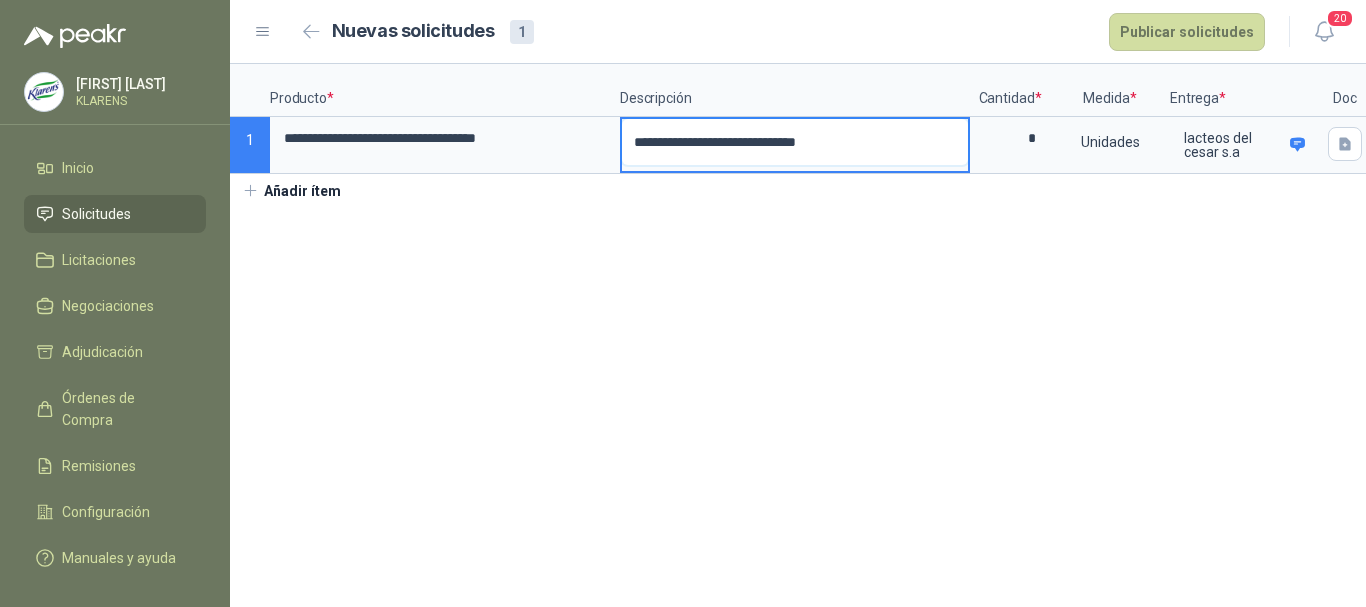 click on "**********" at bounding box center [795, 142] 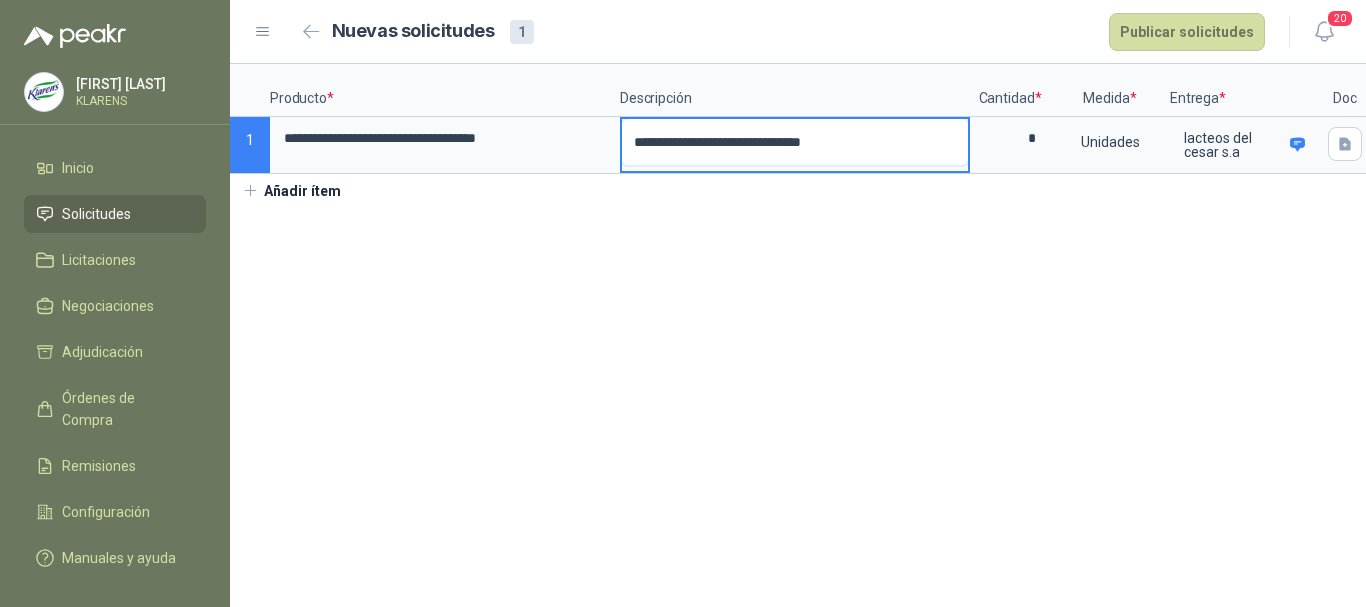 type 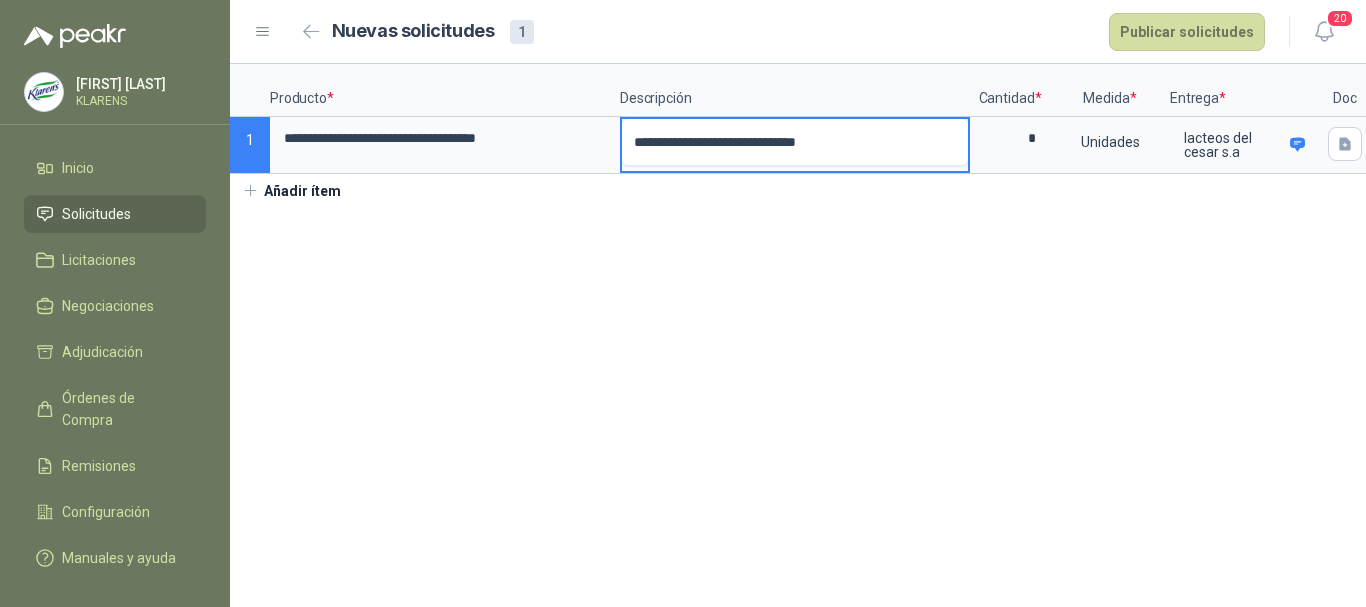 type 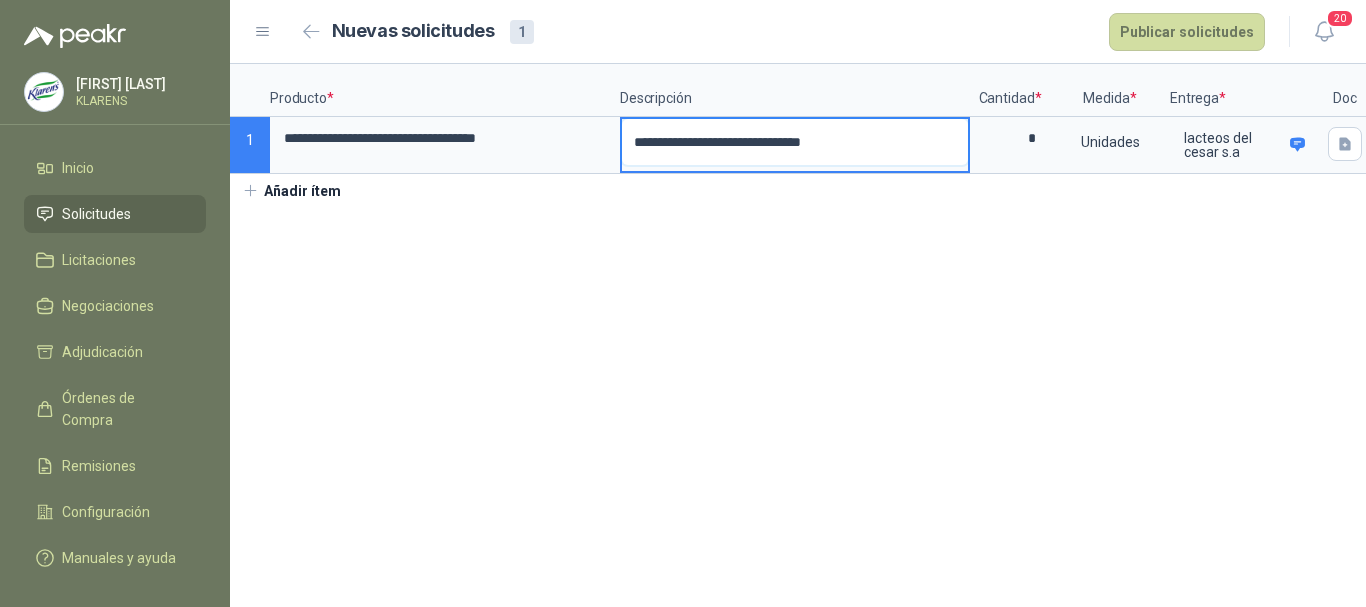 type 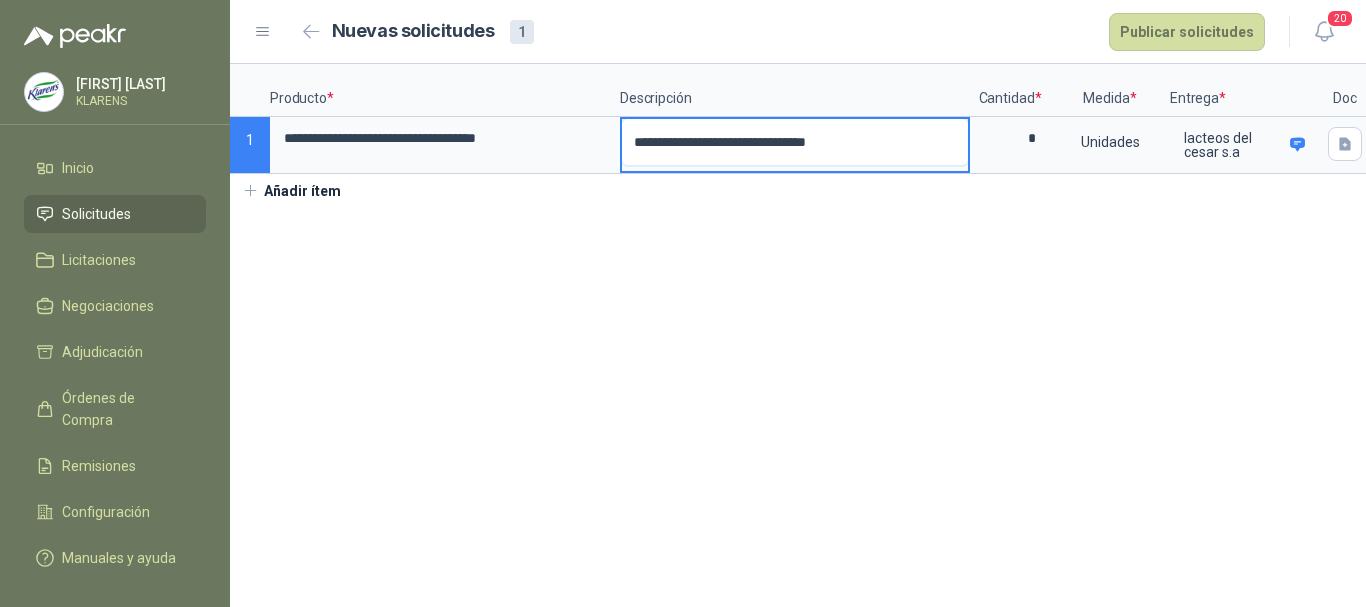 type 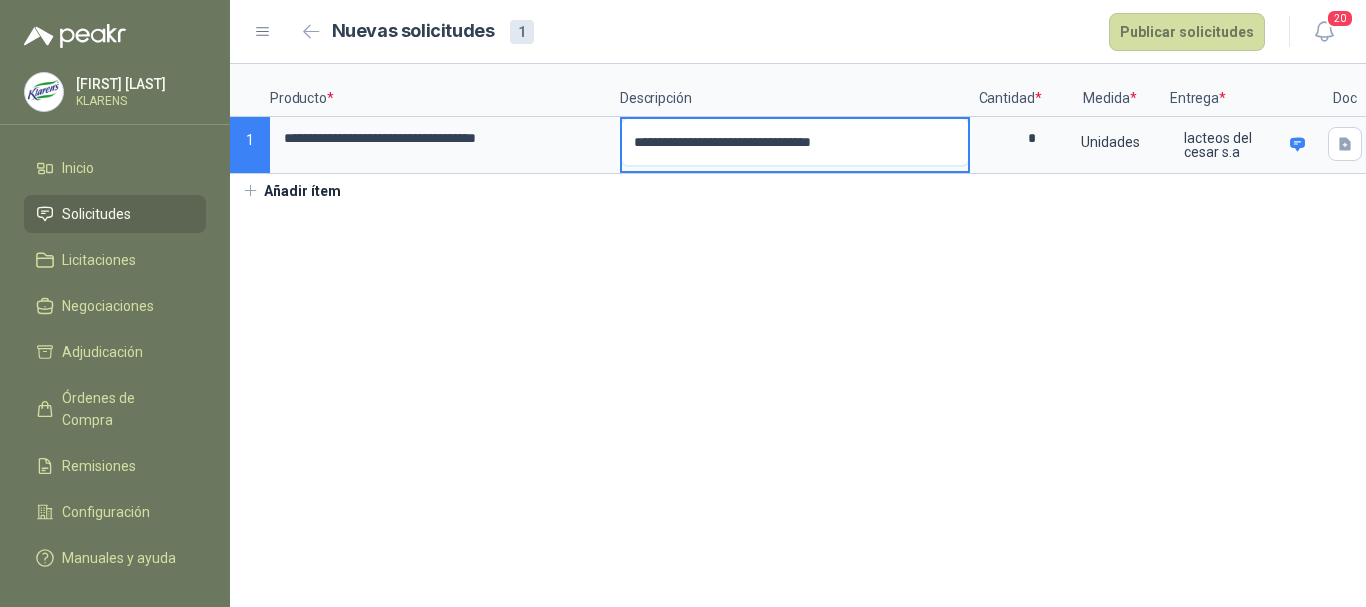 type 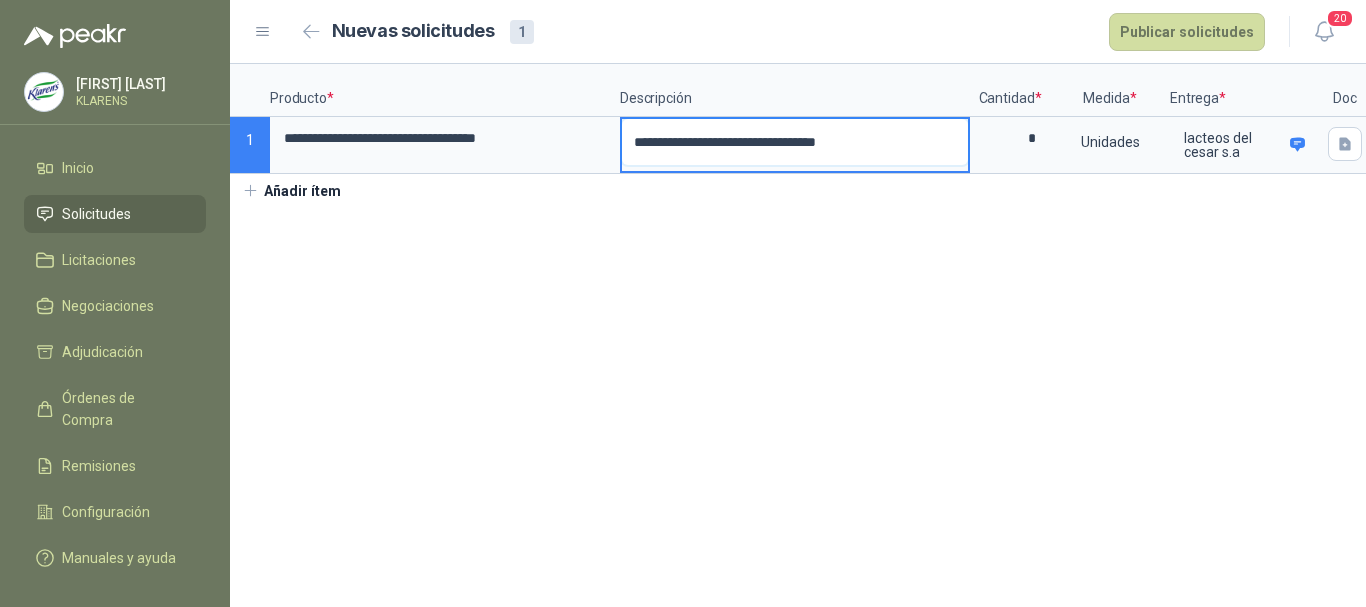 type 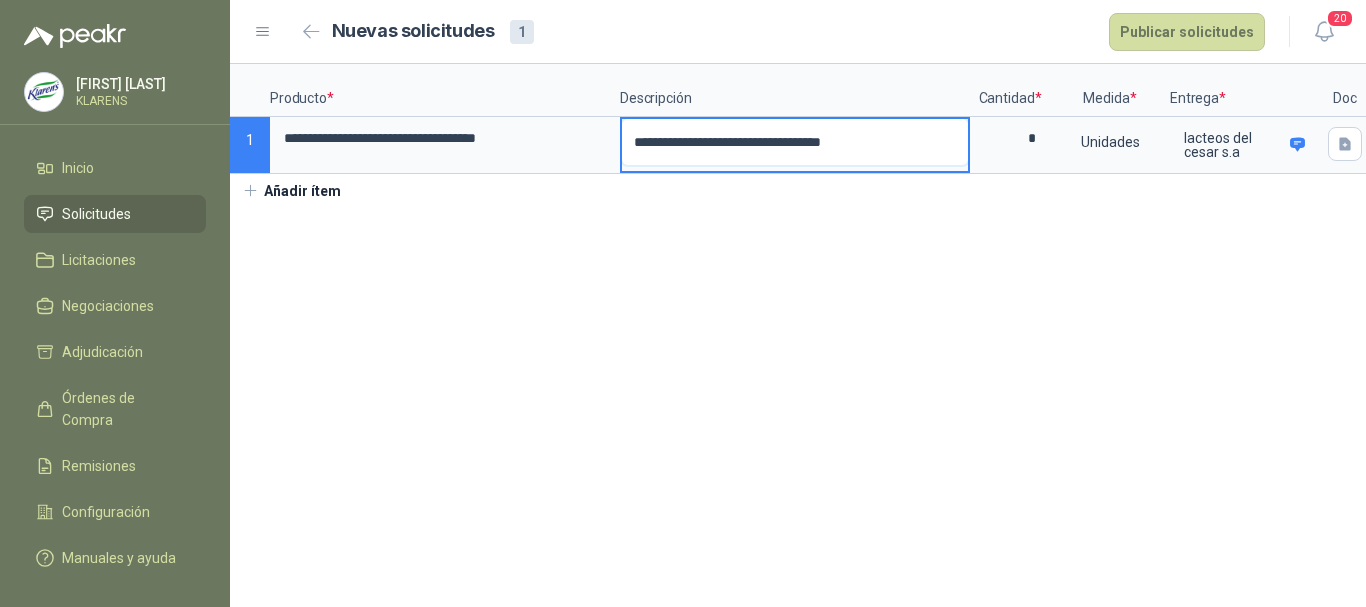 type 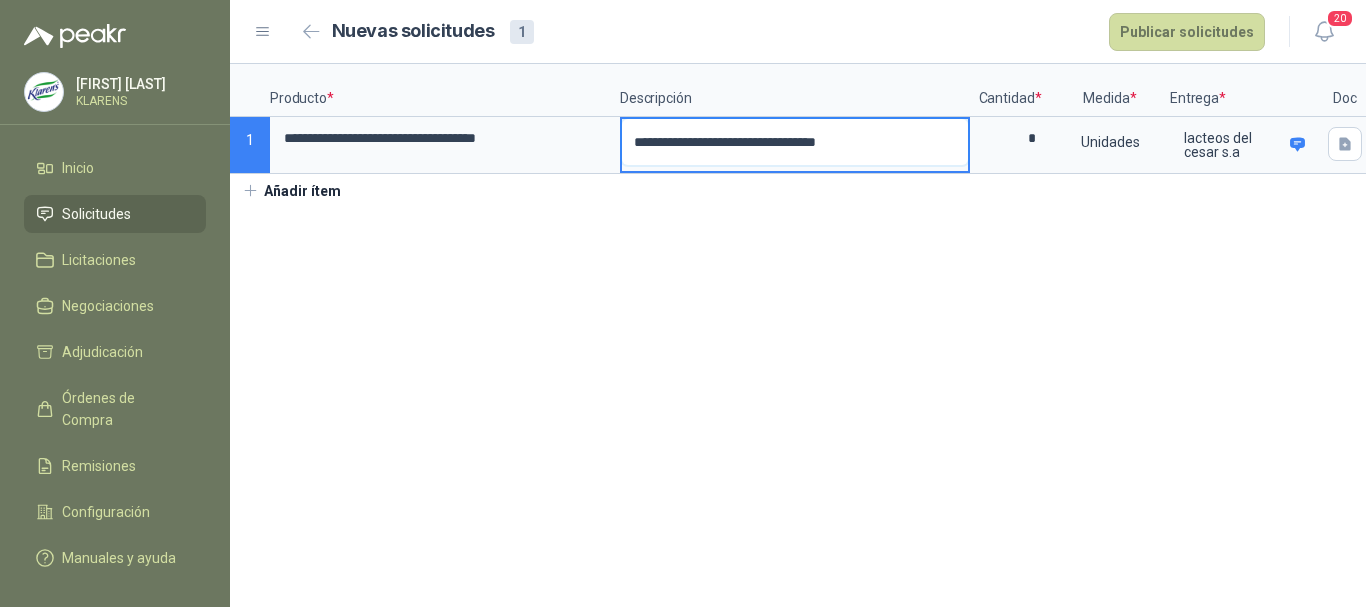 type 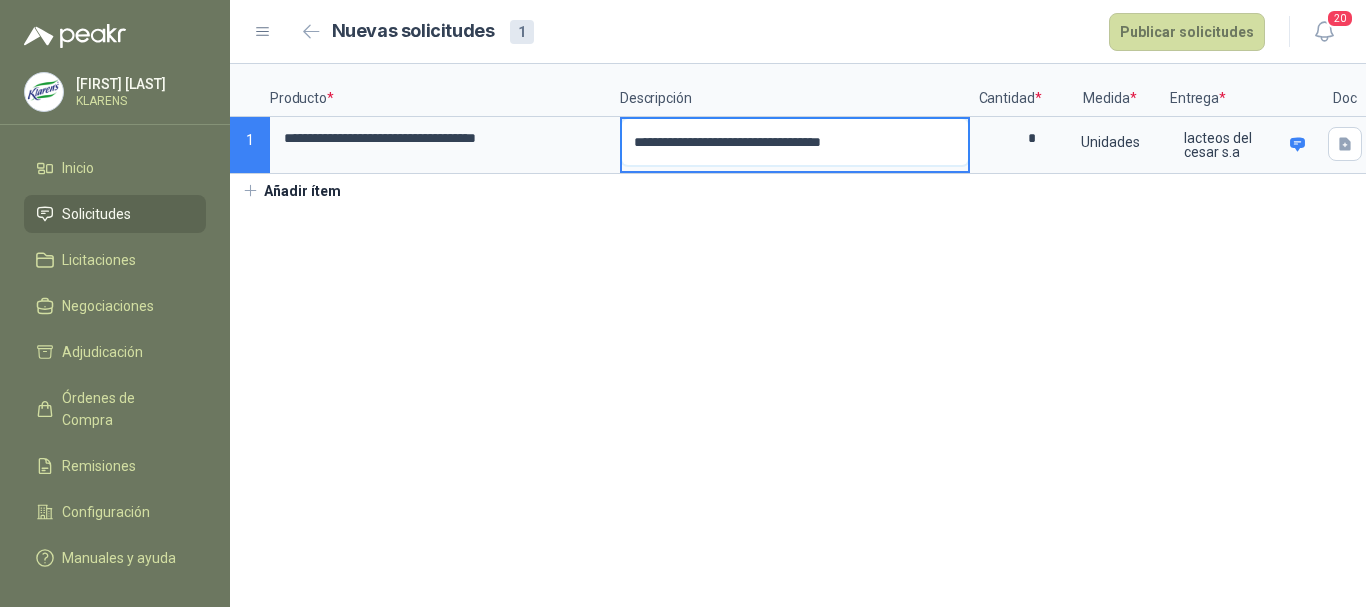 type 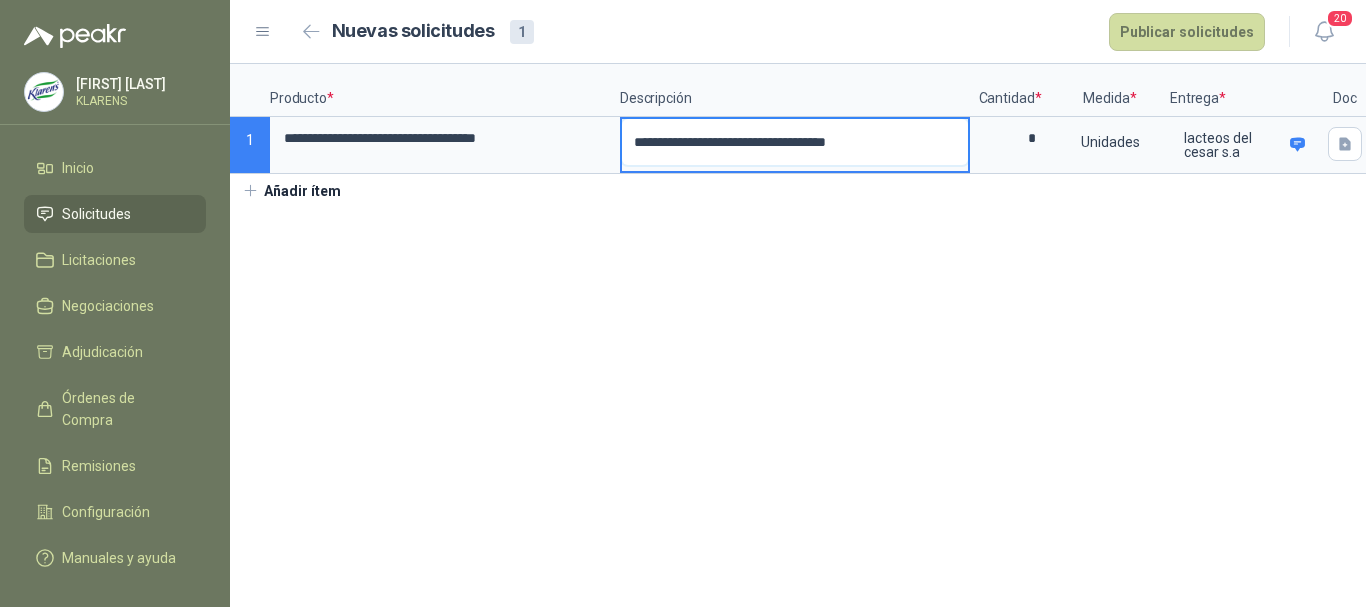 type 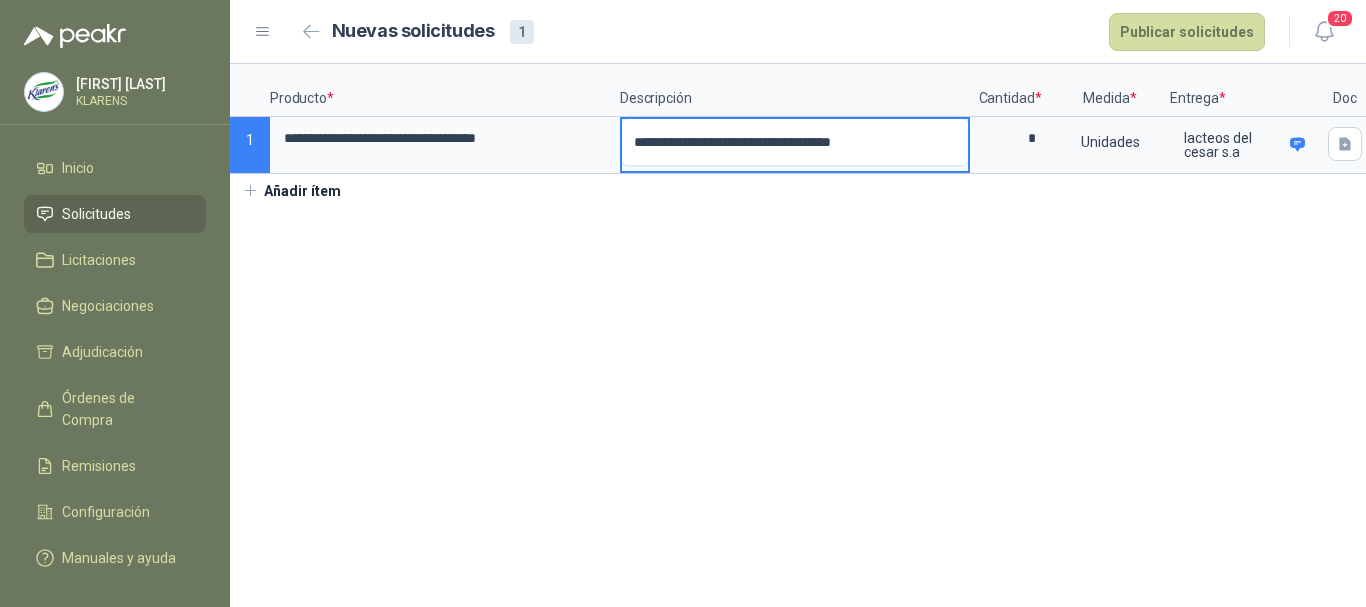 type 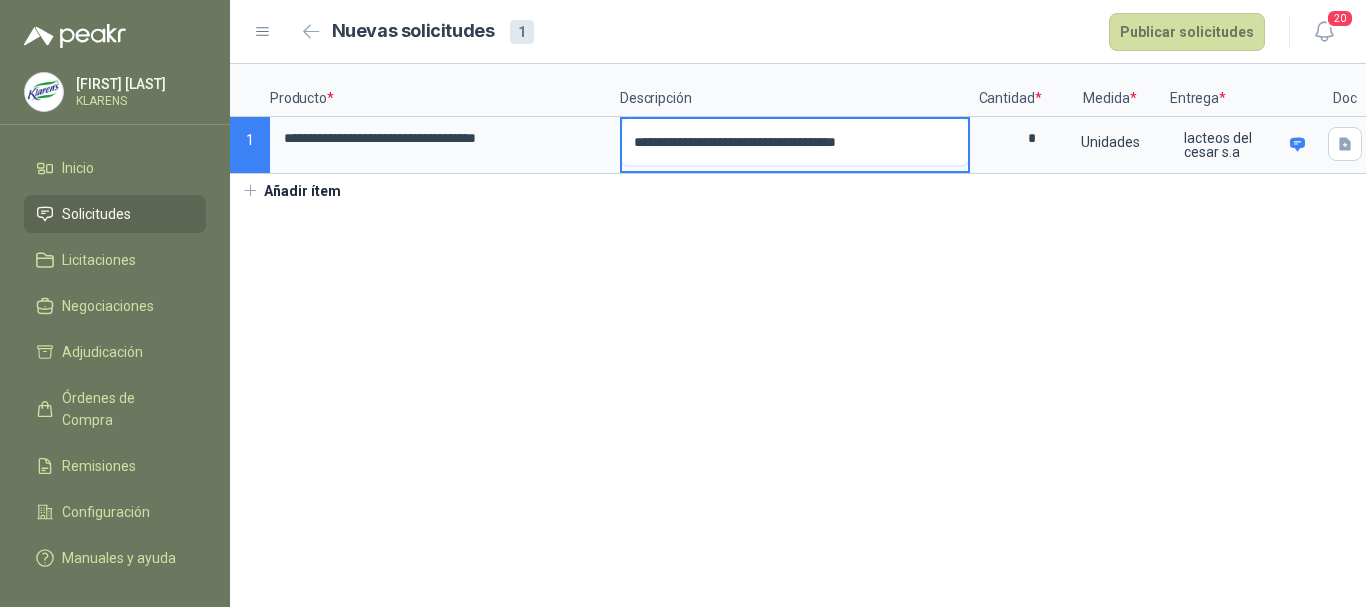 type 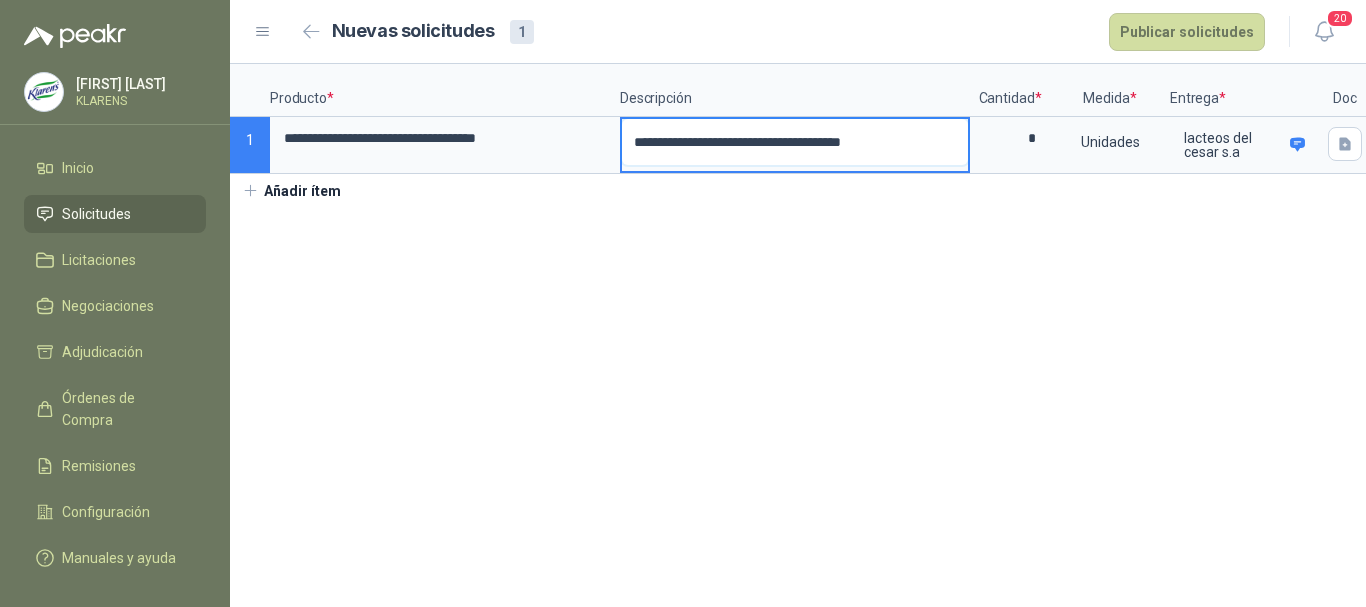 type 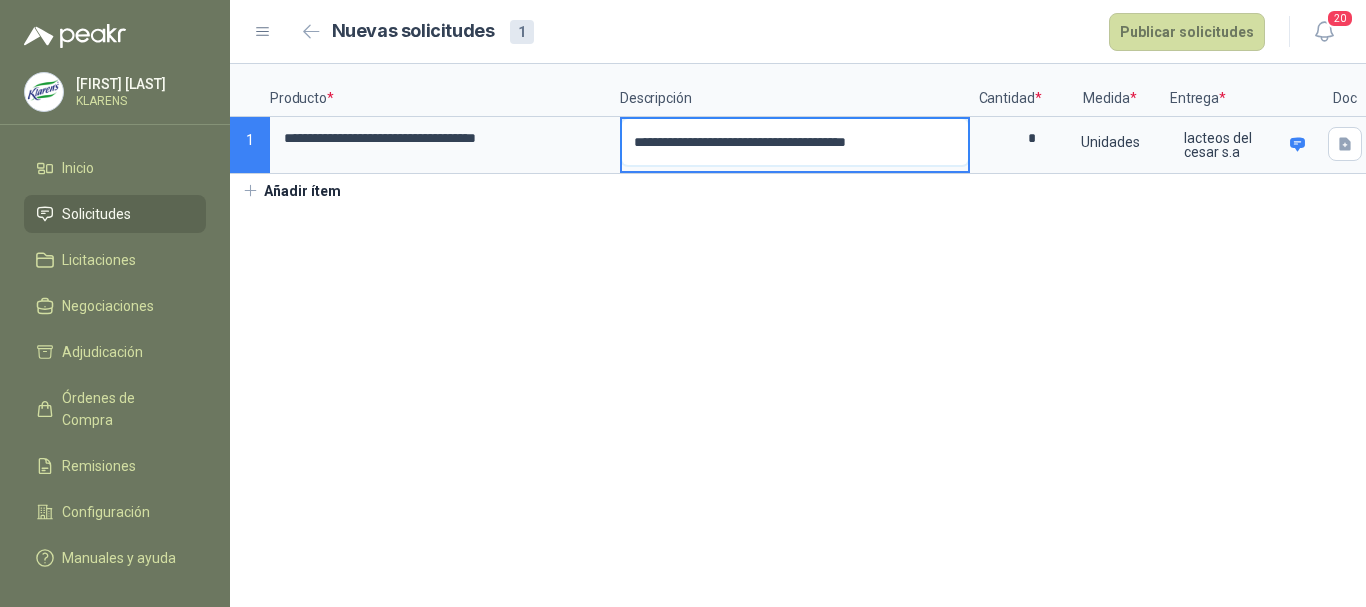 type 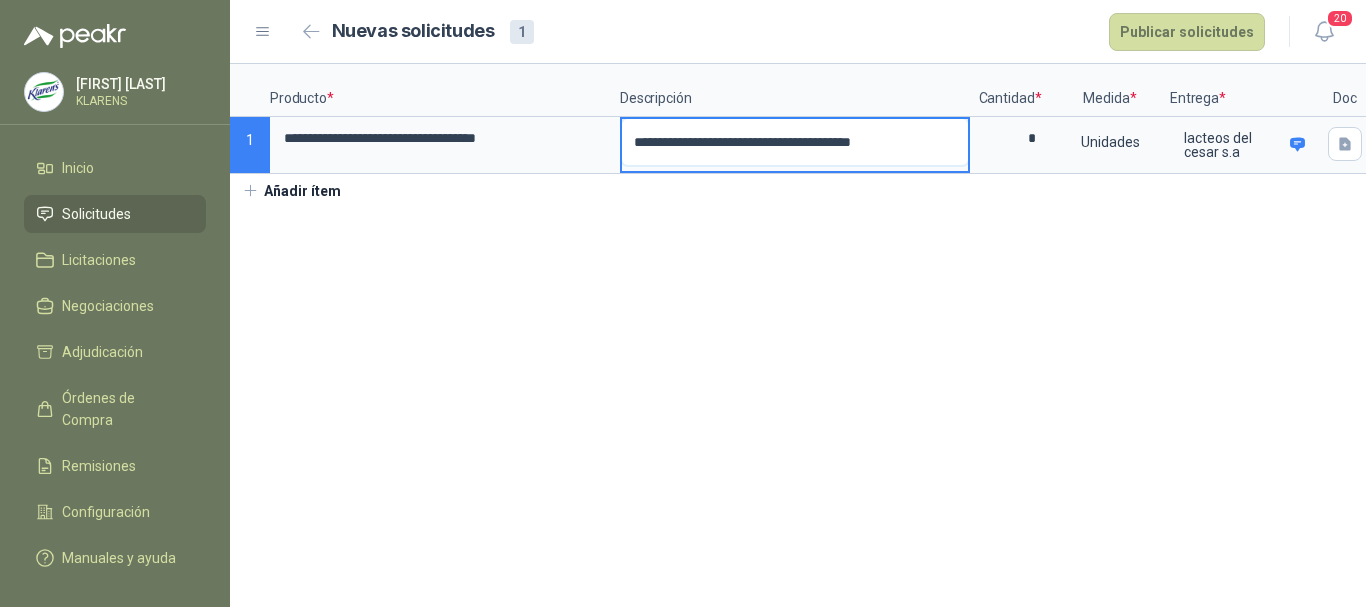 type 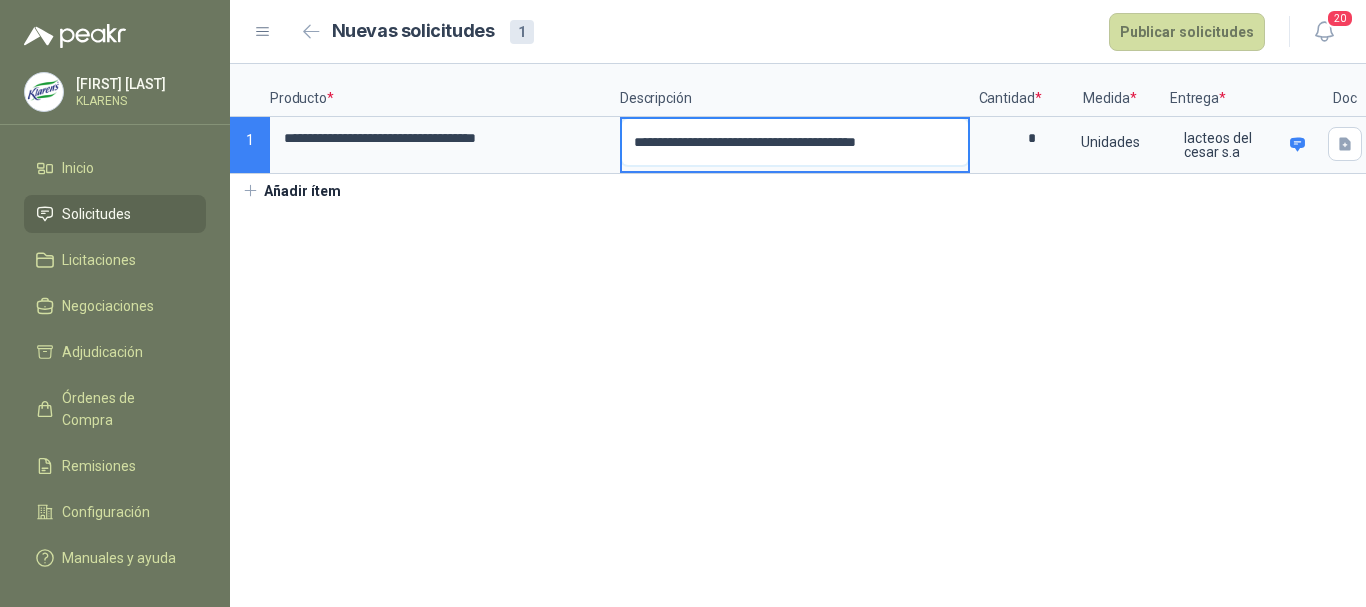 type 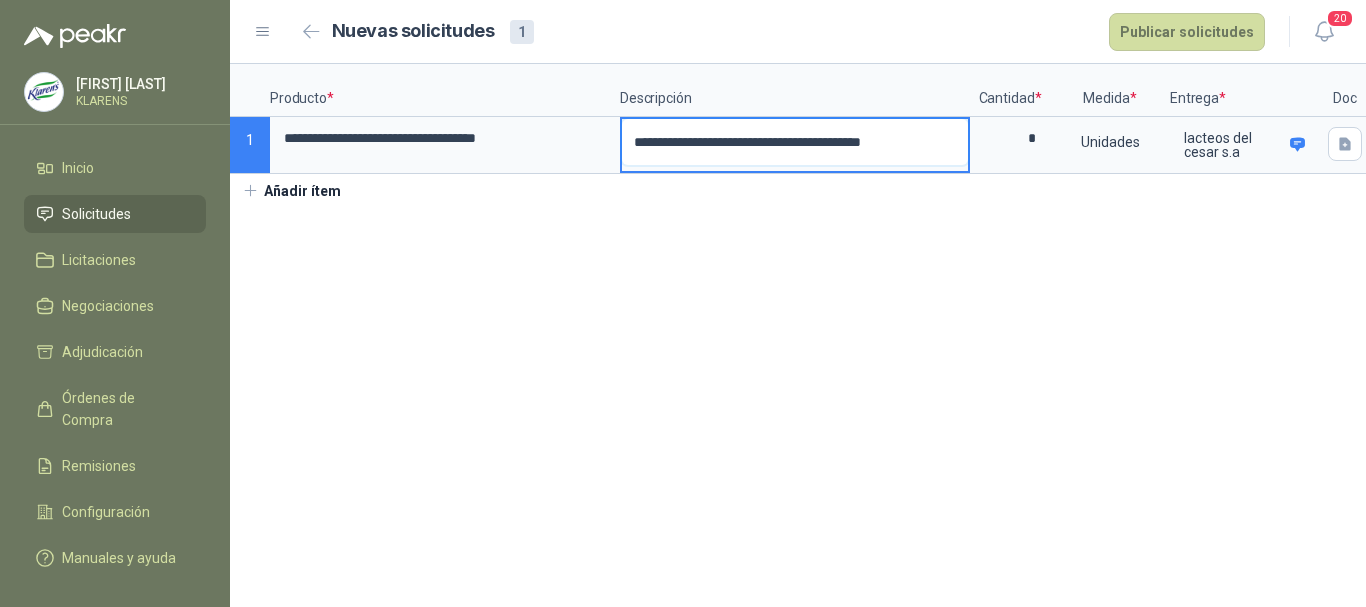 type 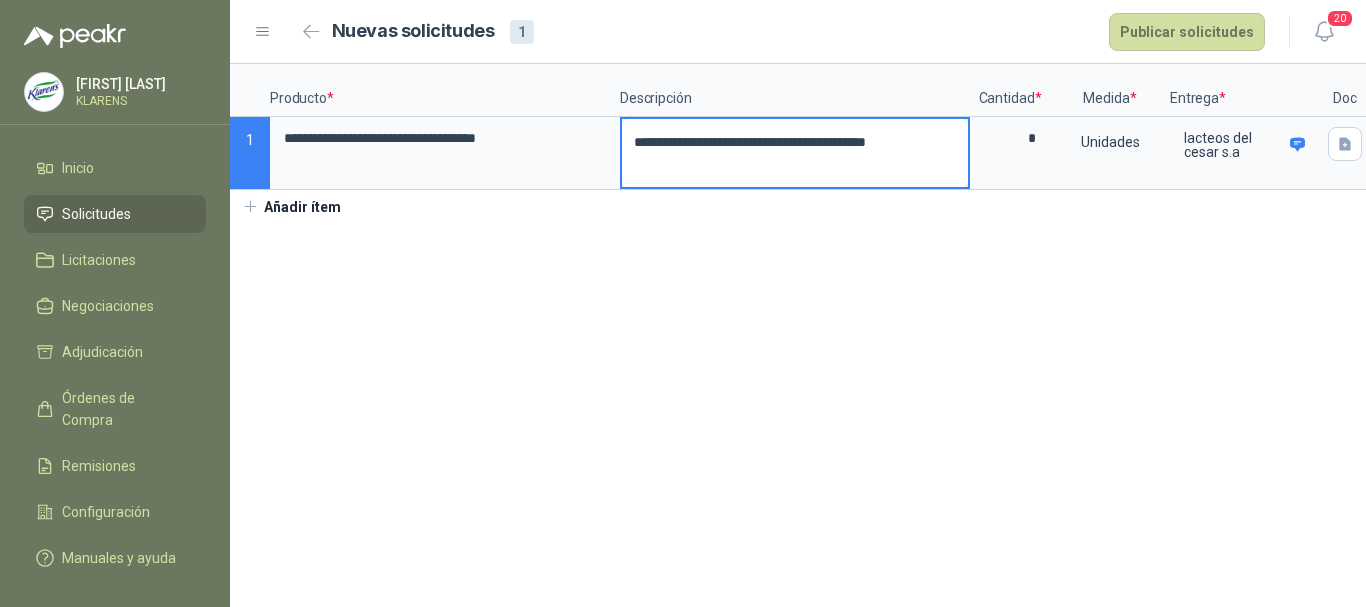 type 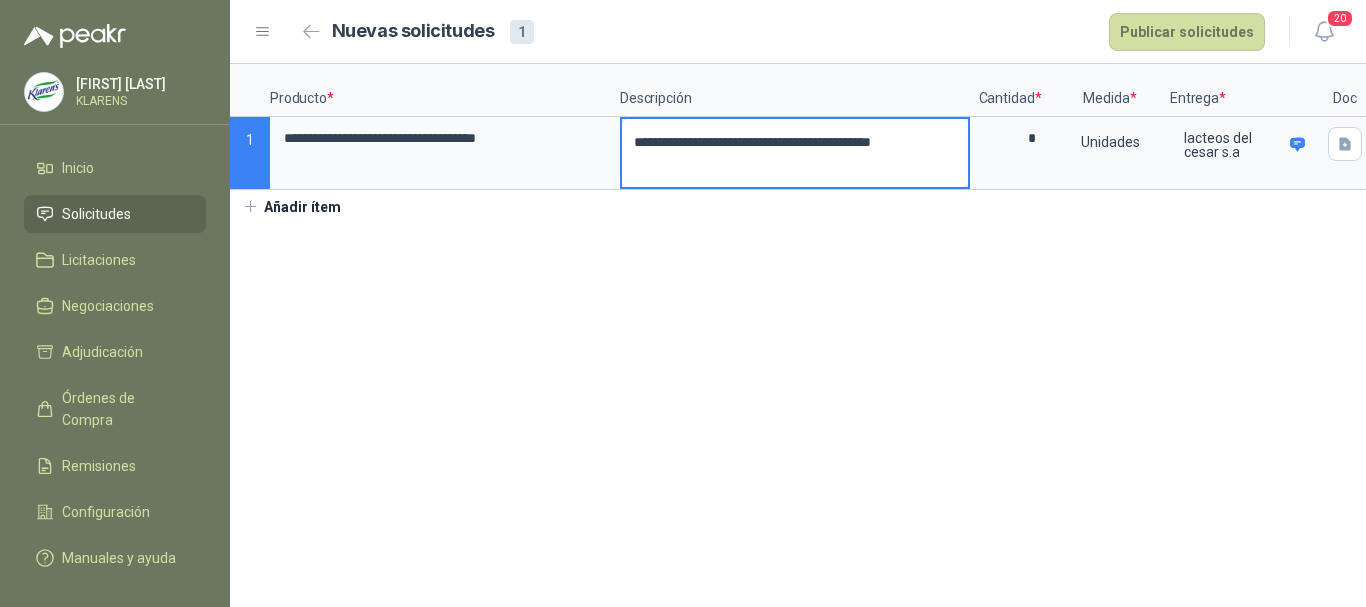 type 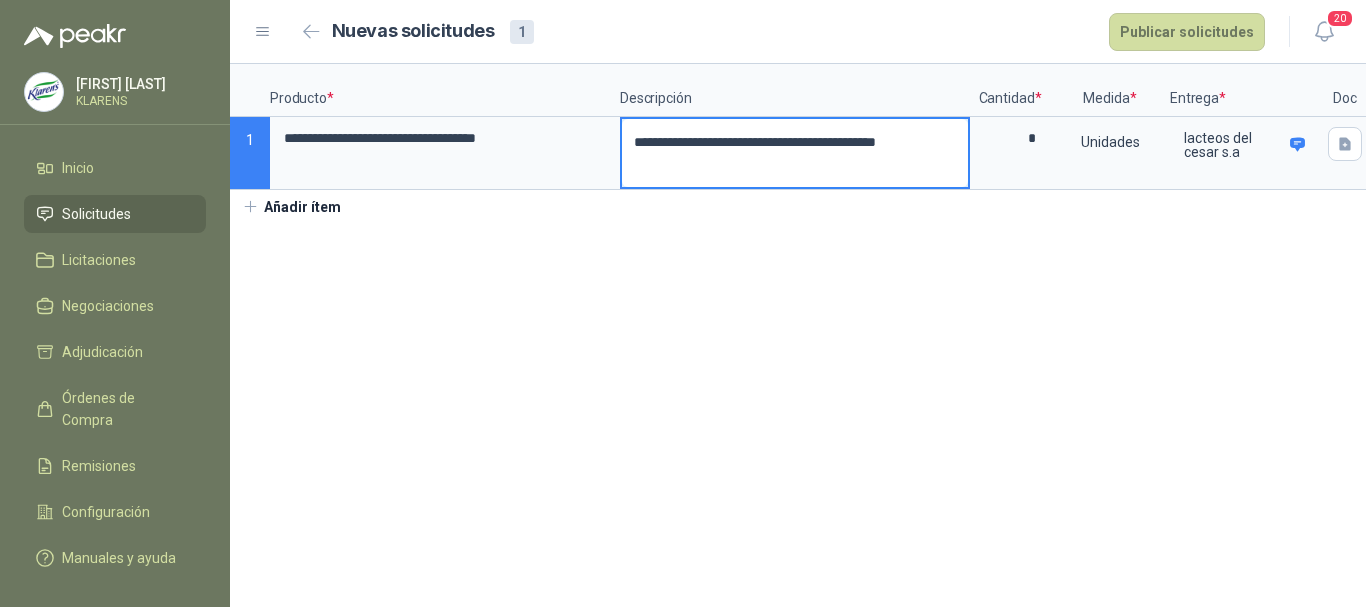 type 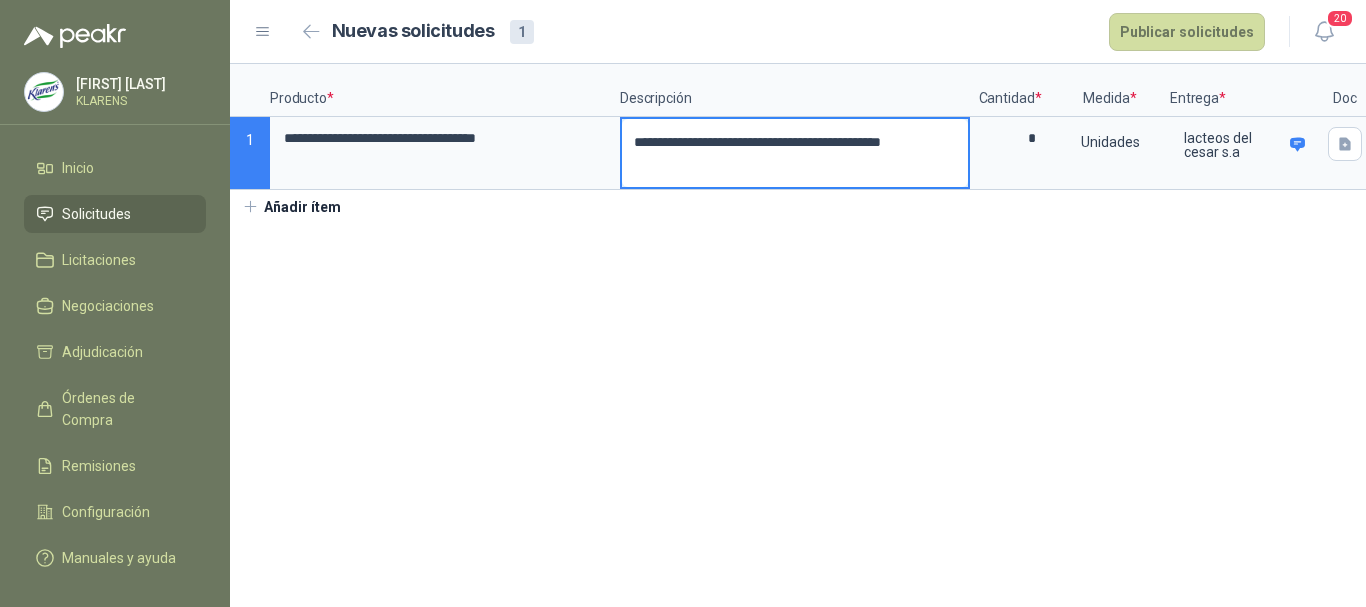 type 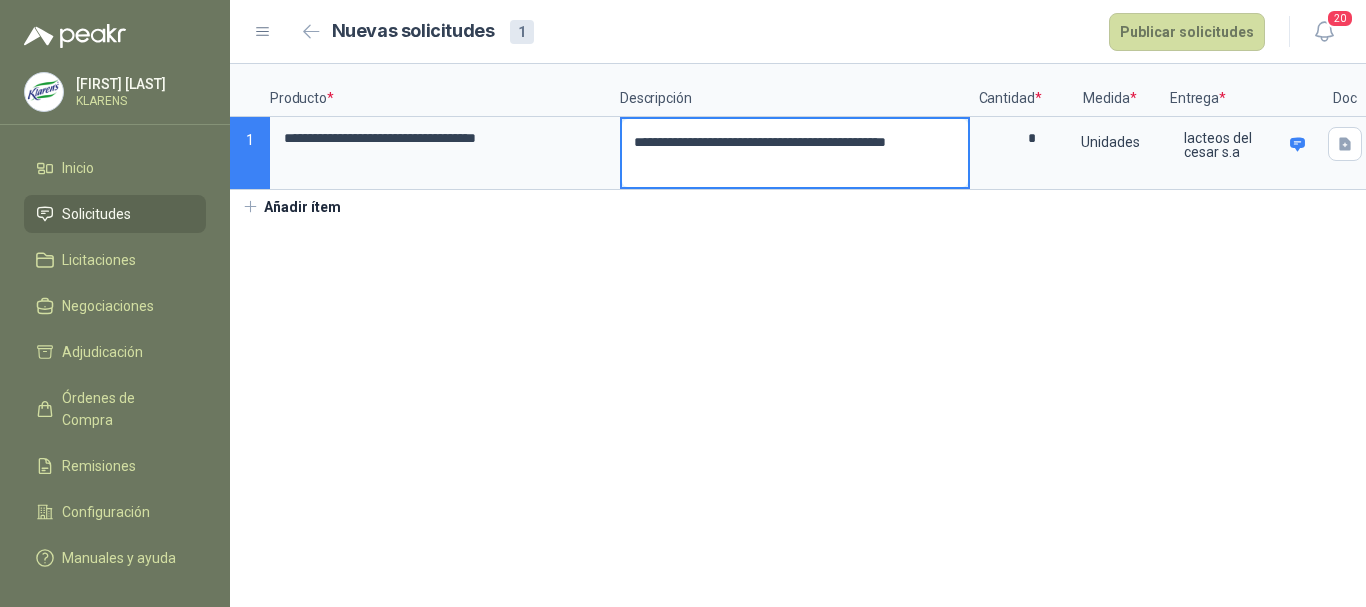 type 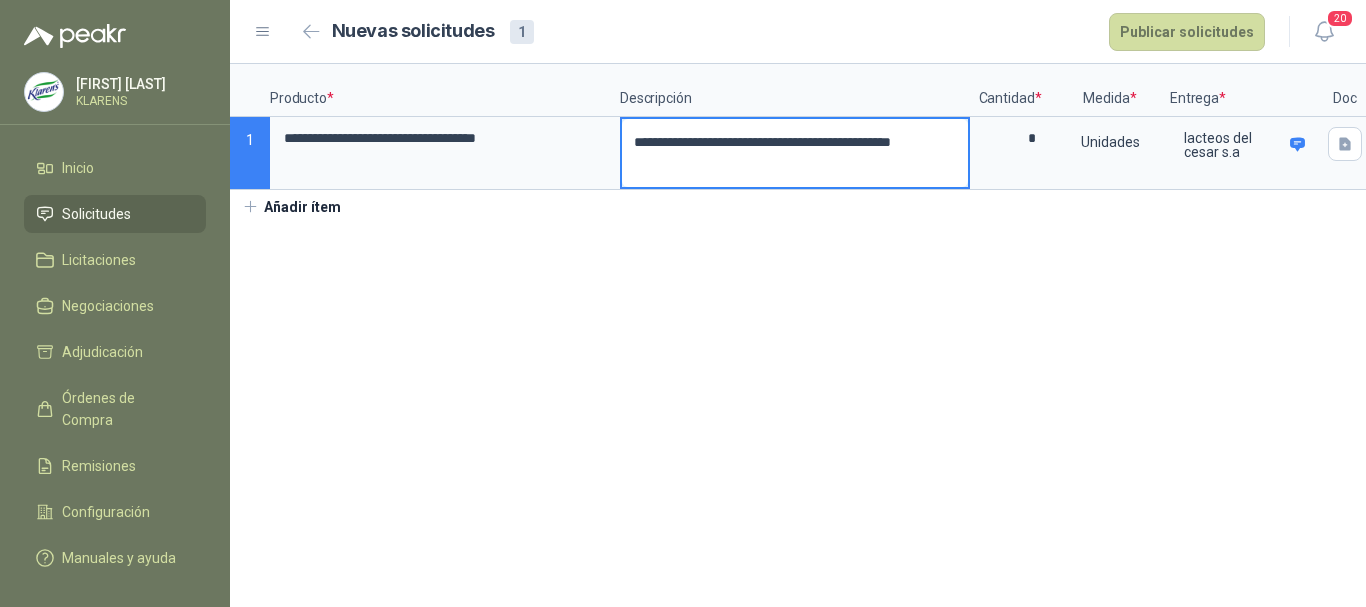 type 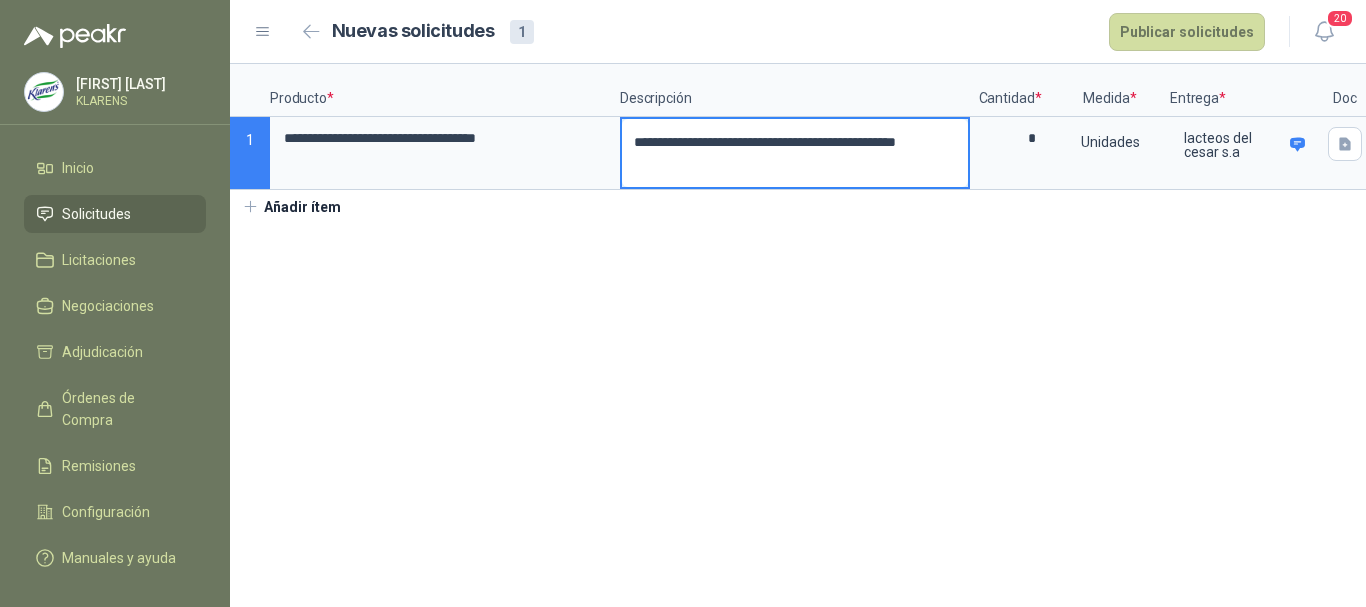 type 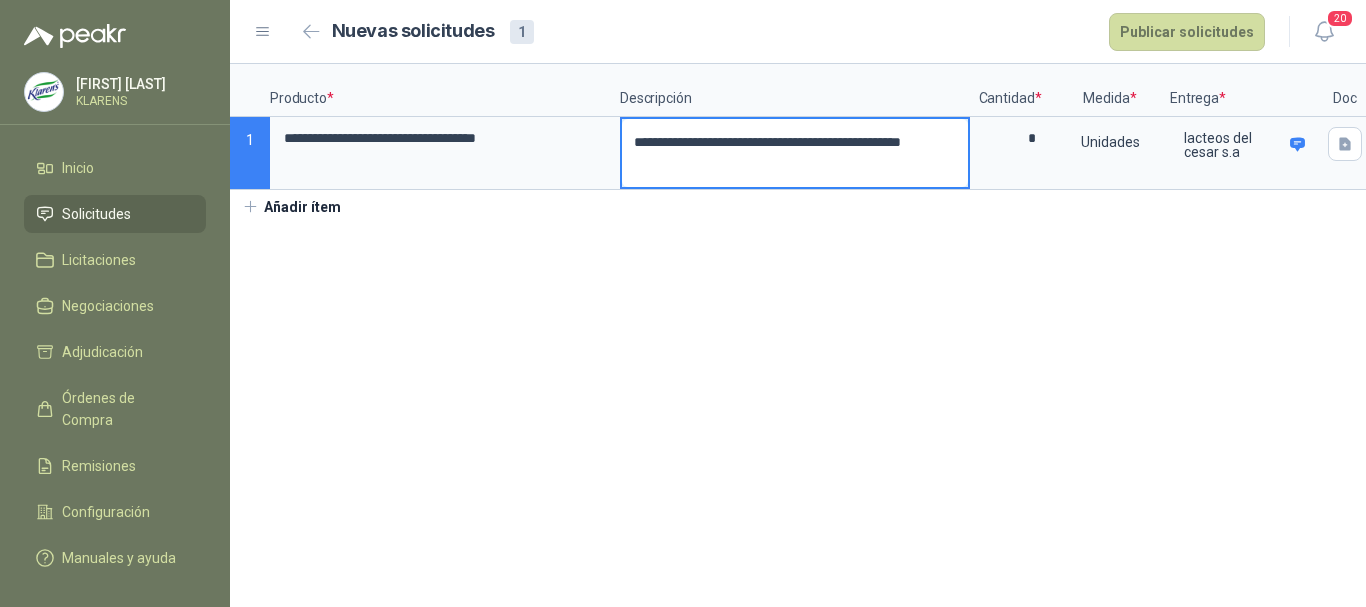 type 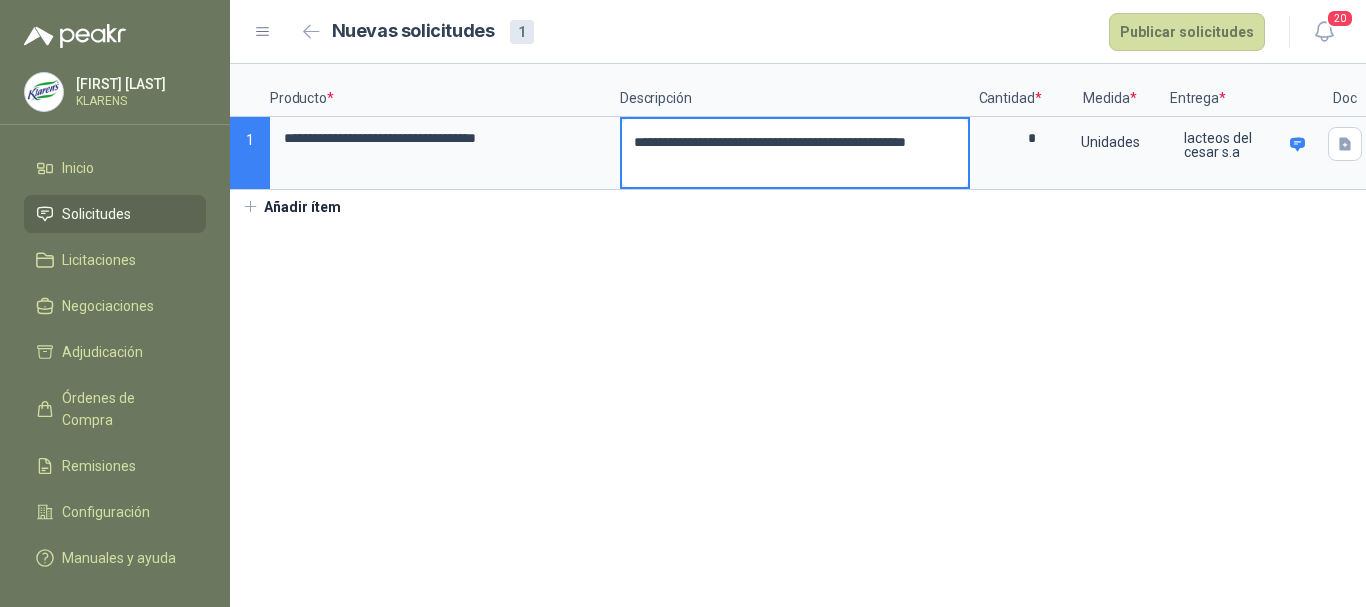 type 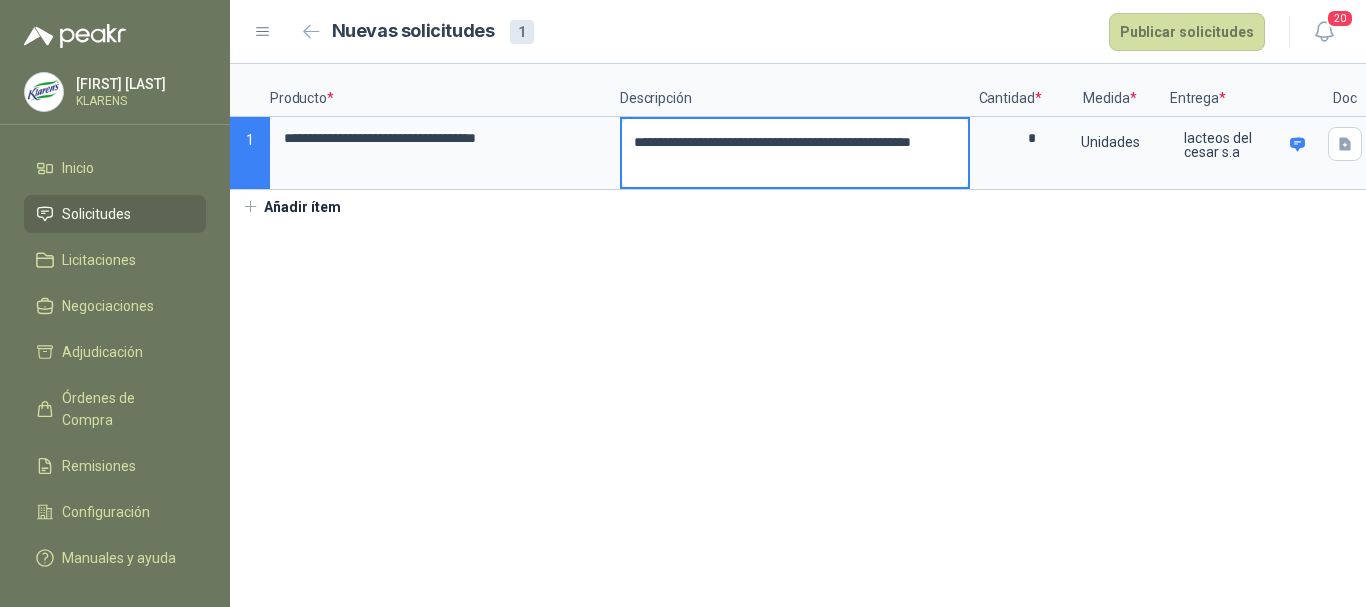 type 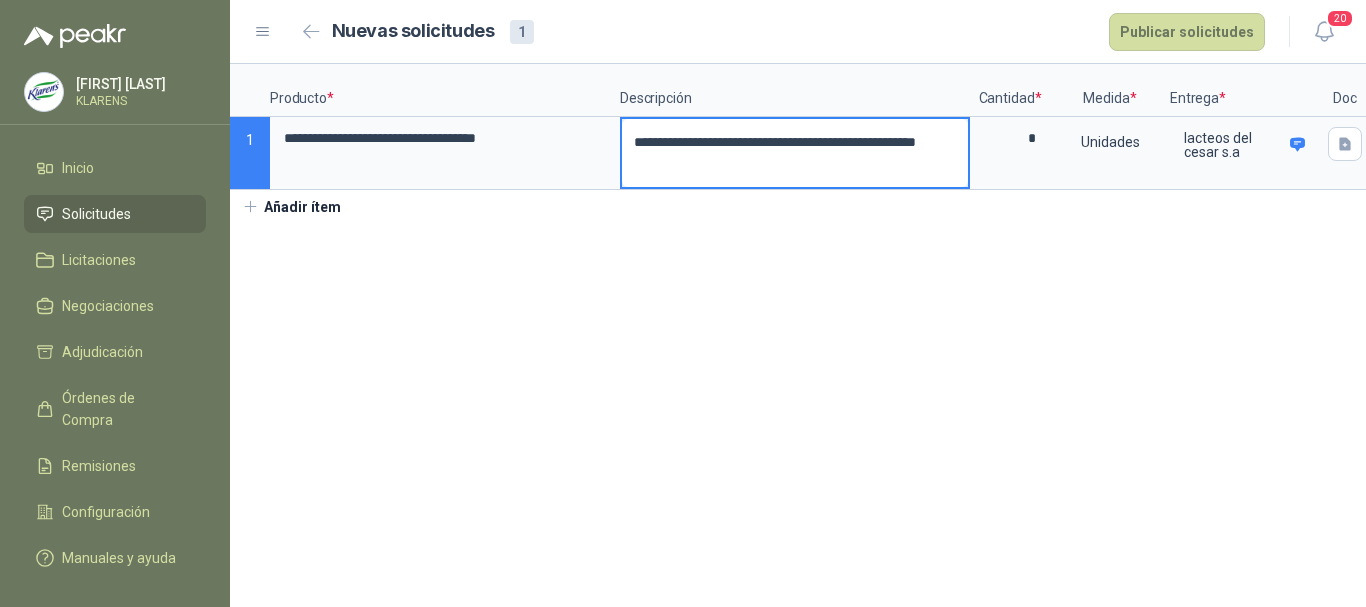 type 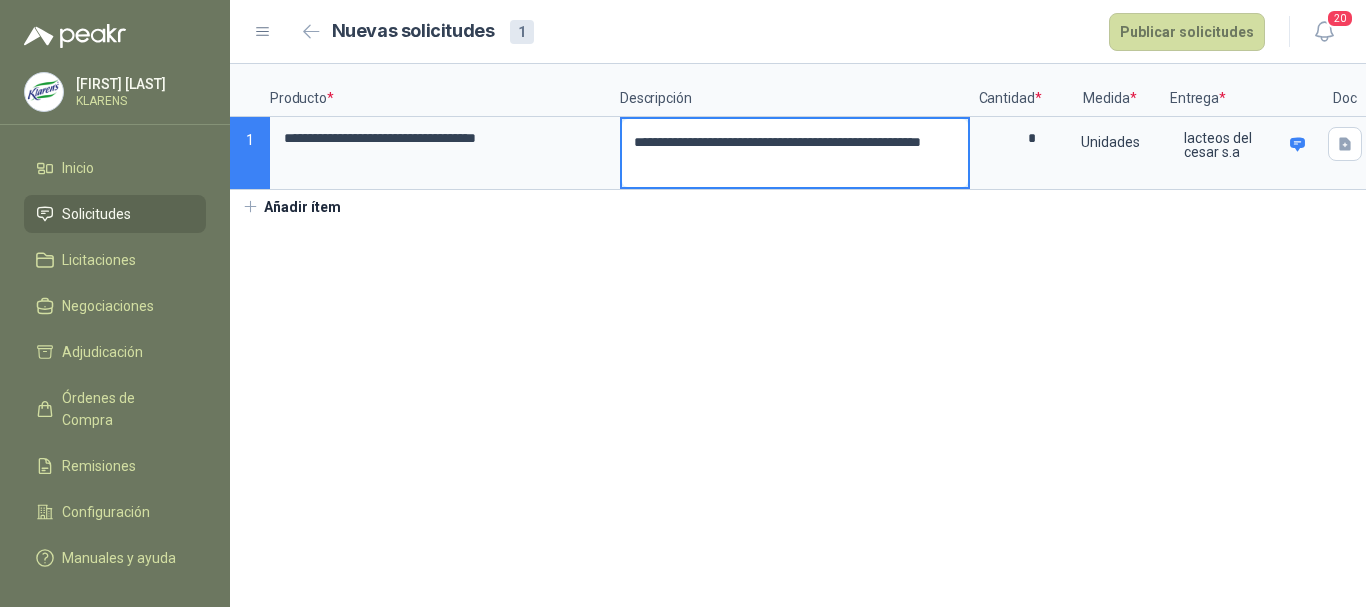 type 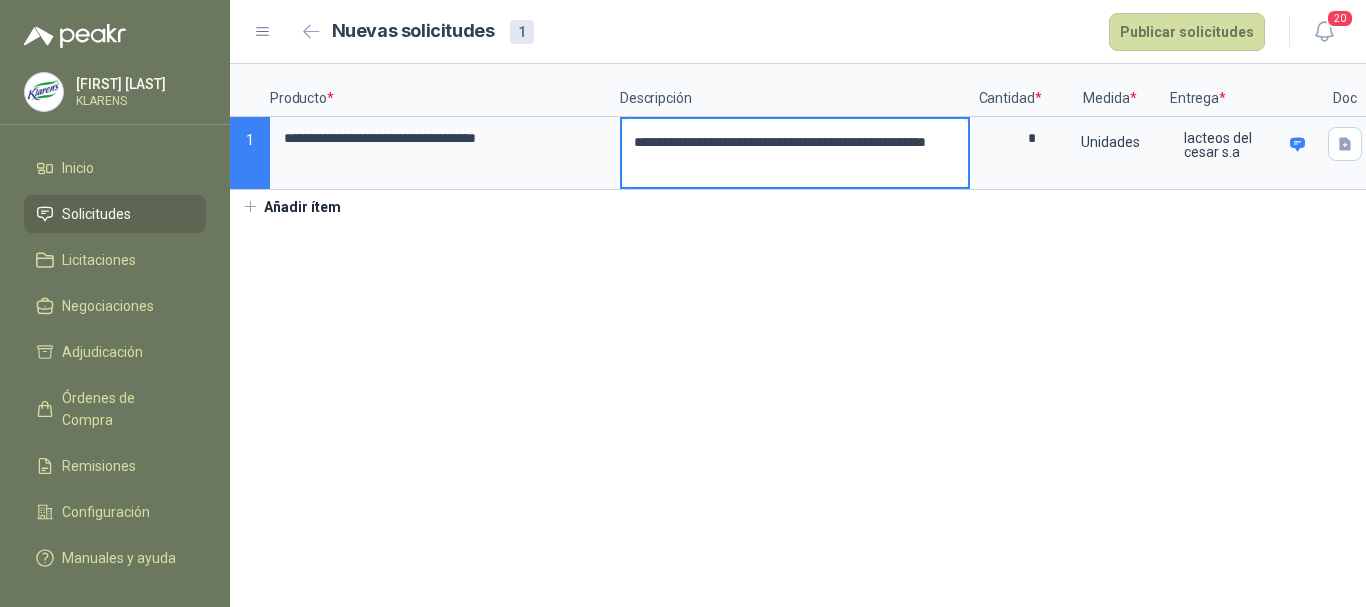 type 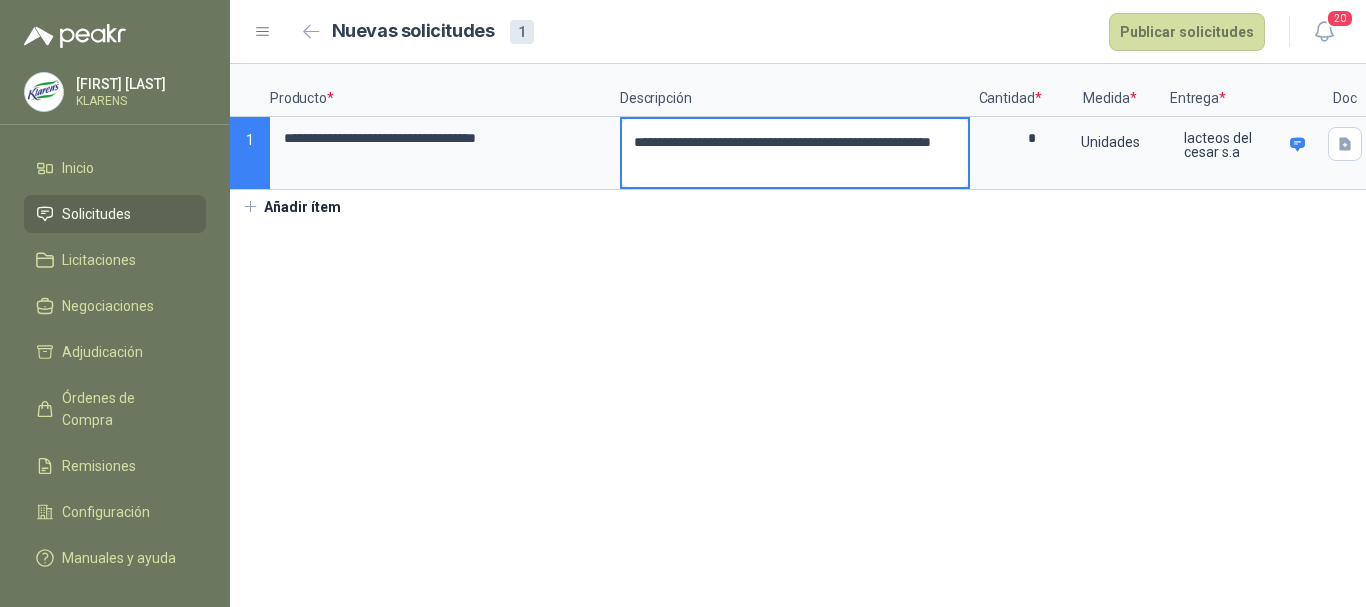 type 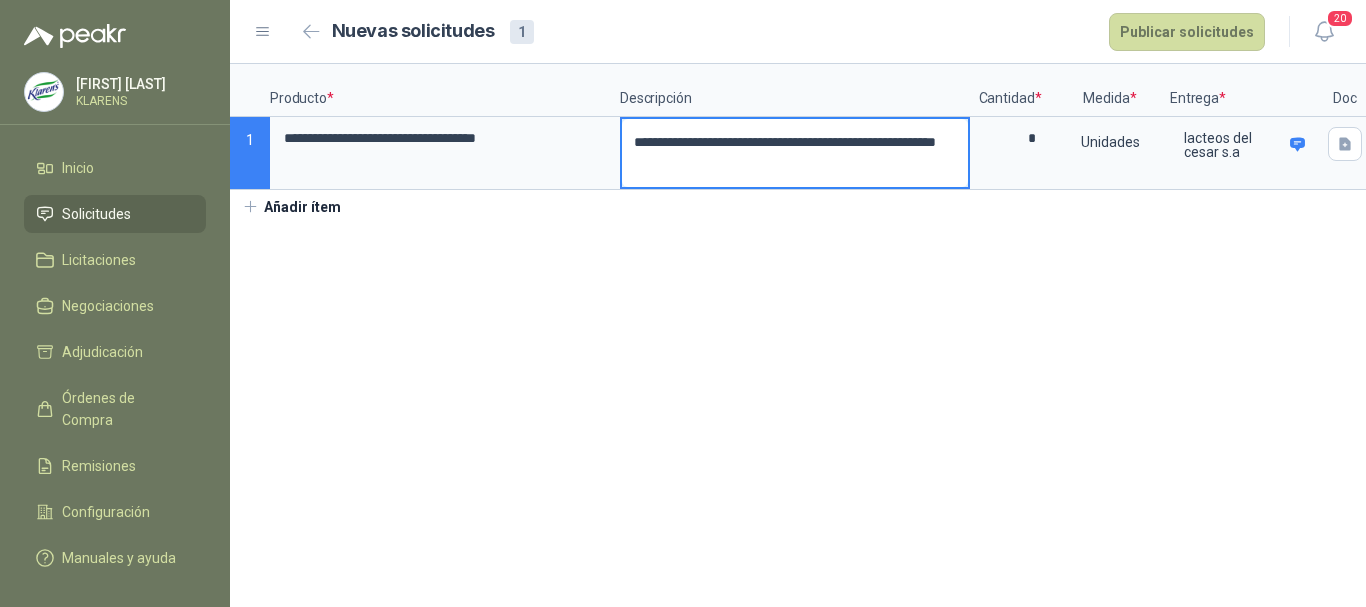 type on "**********" 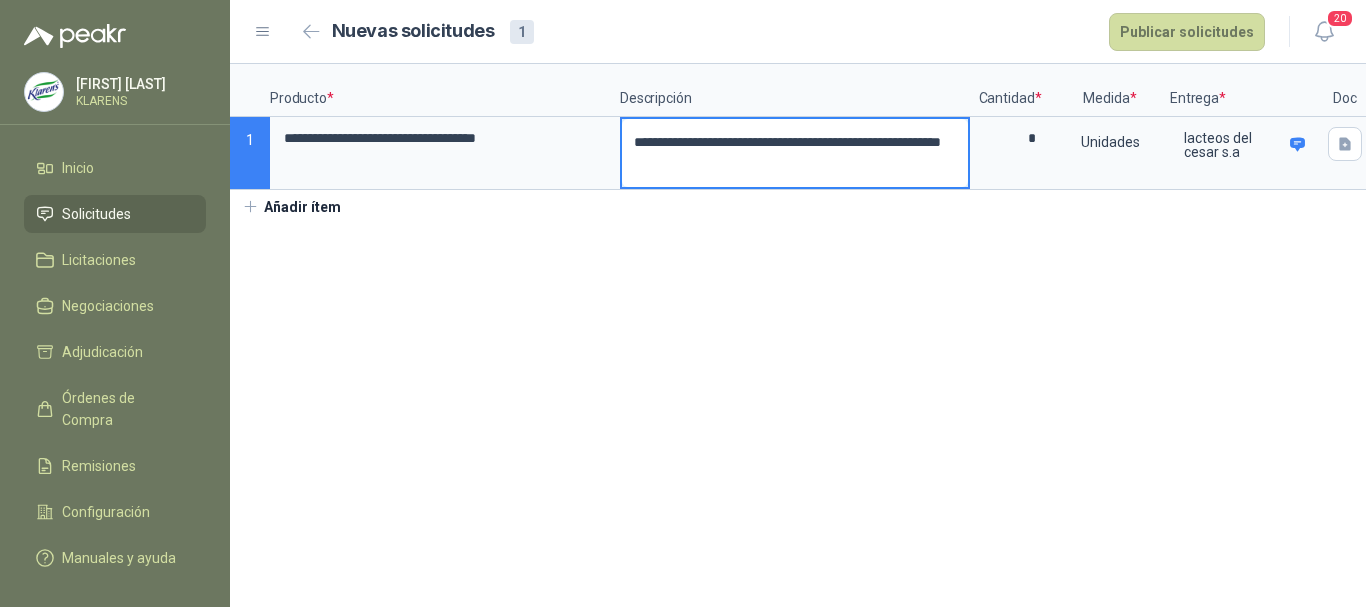 type 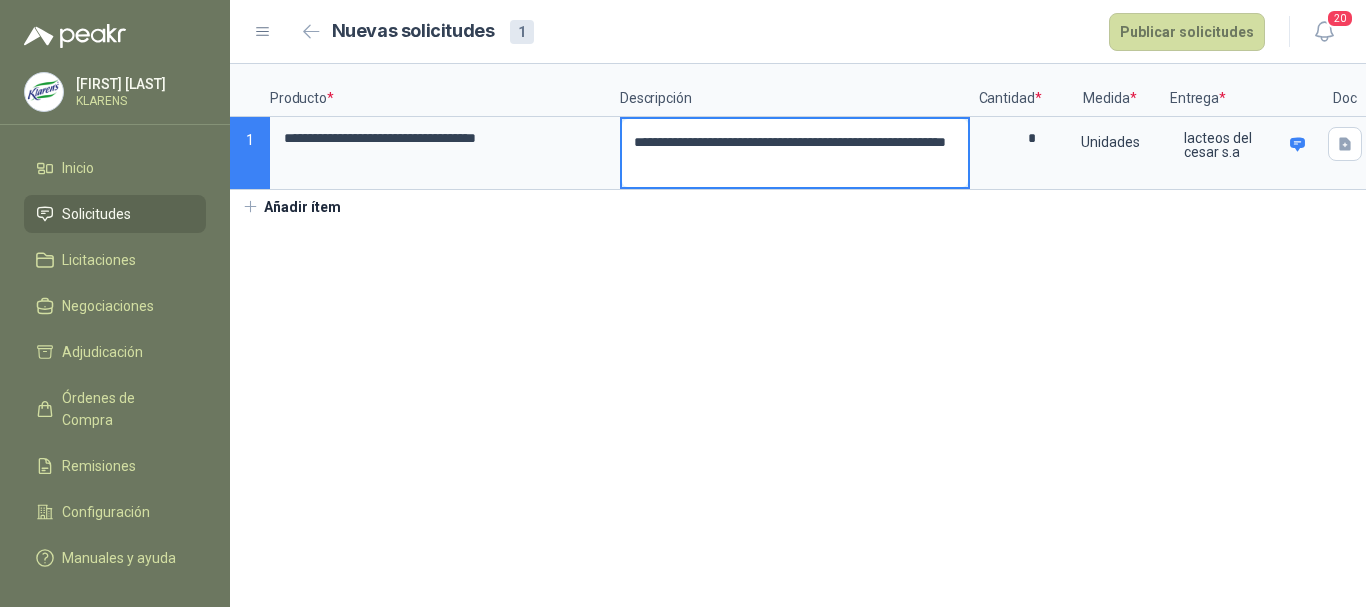 type 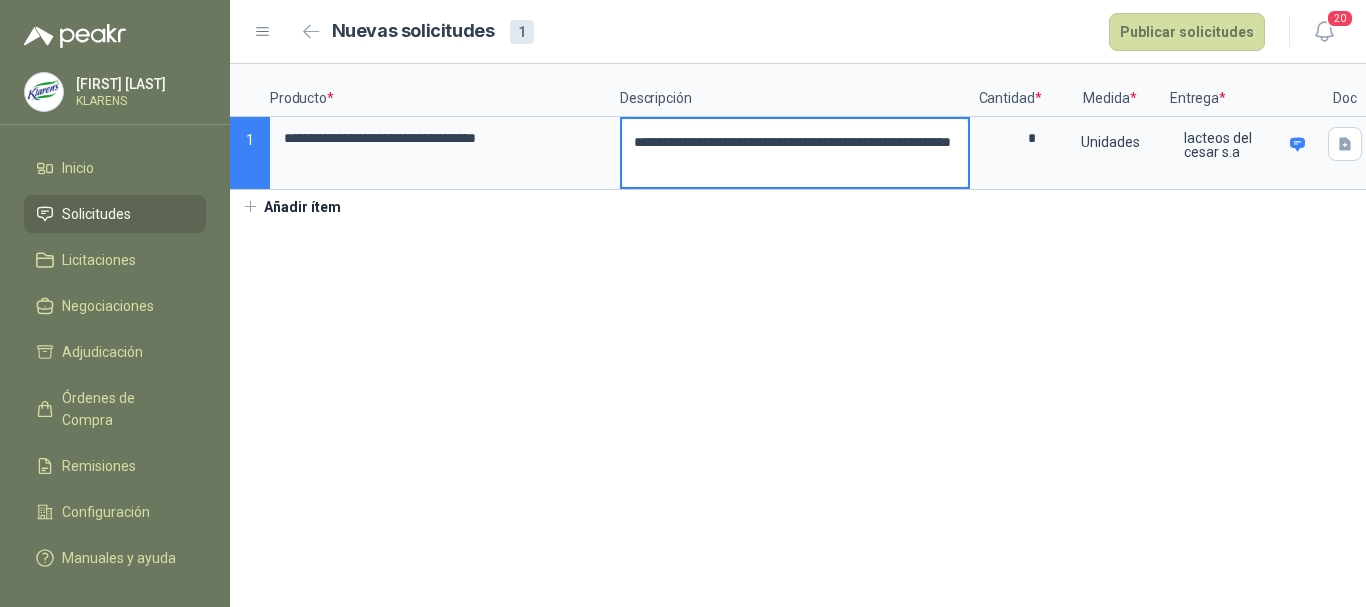 type 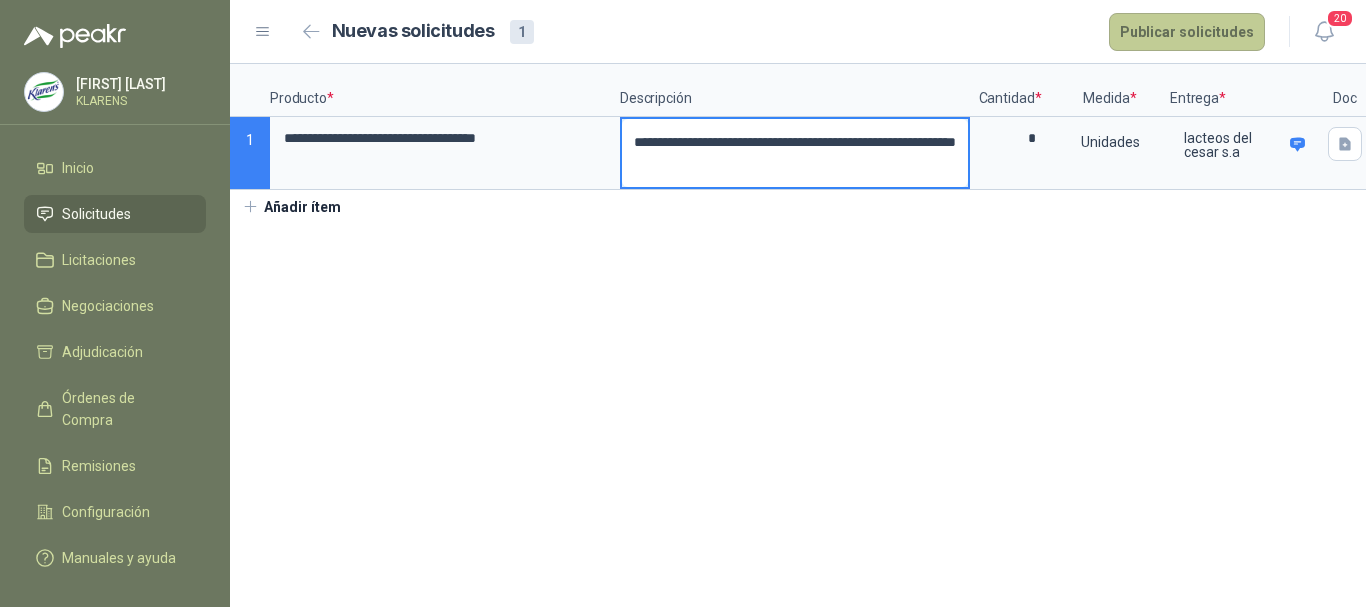 type on "**********" 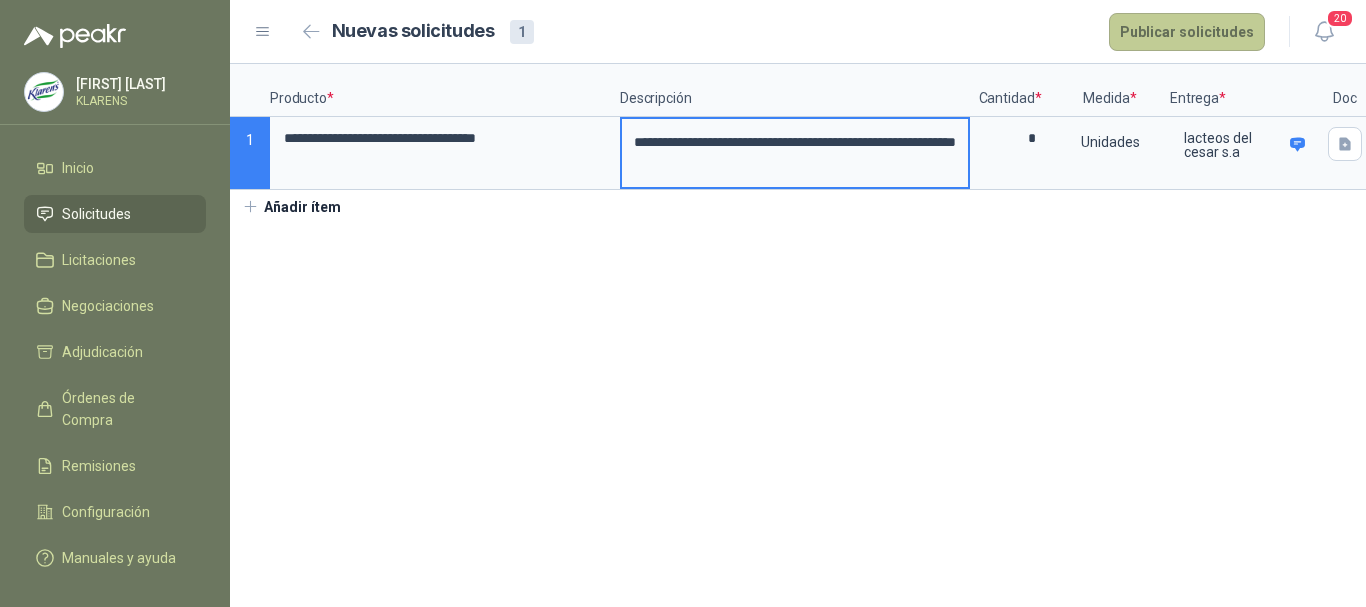 click on "Publicar solicitudes" at bounding box center (1187, 32) 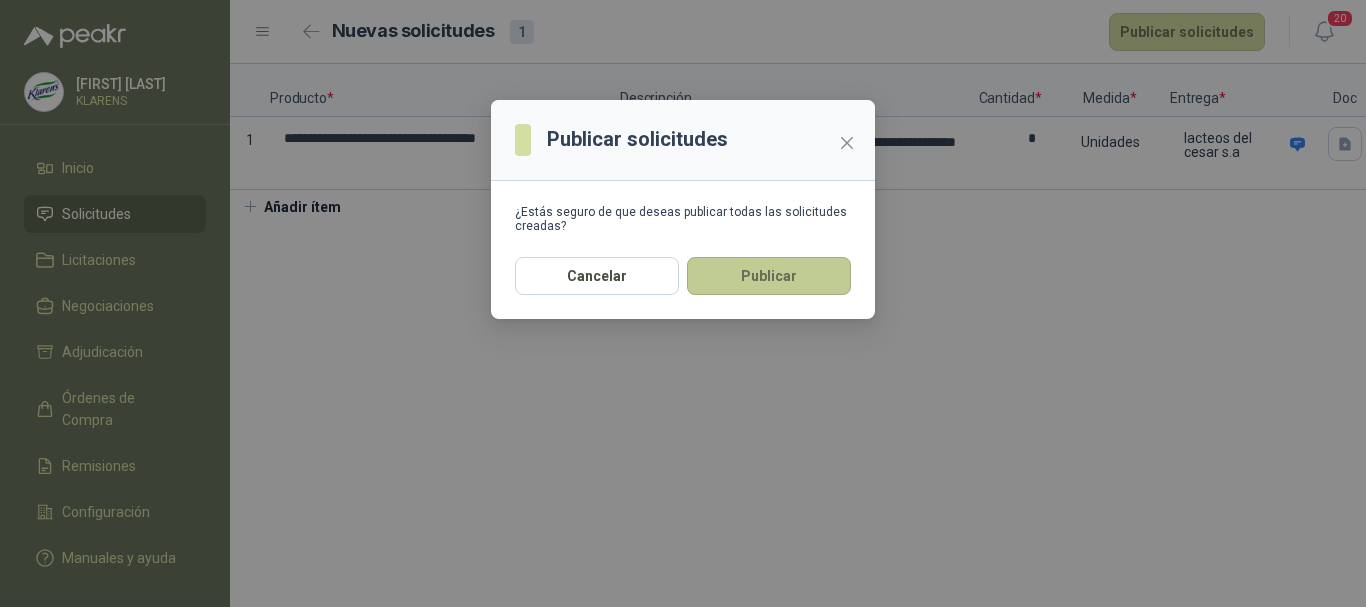 click on "Publicar" at bounding box center [769, 276] 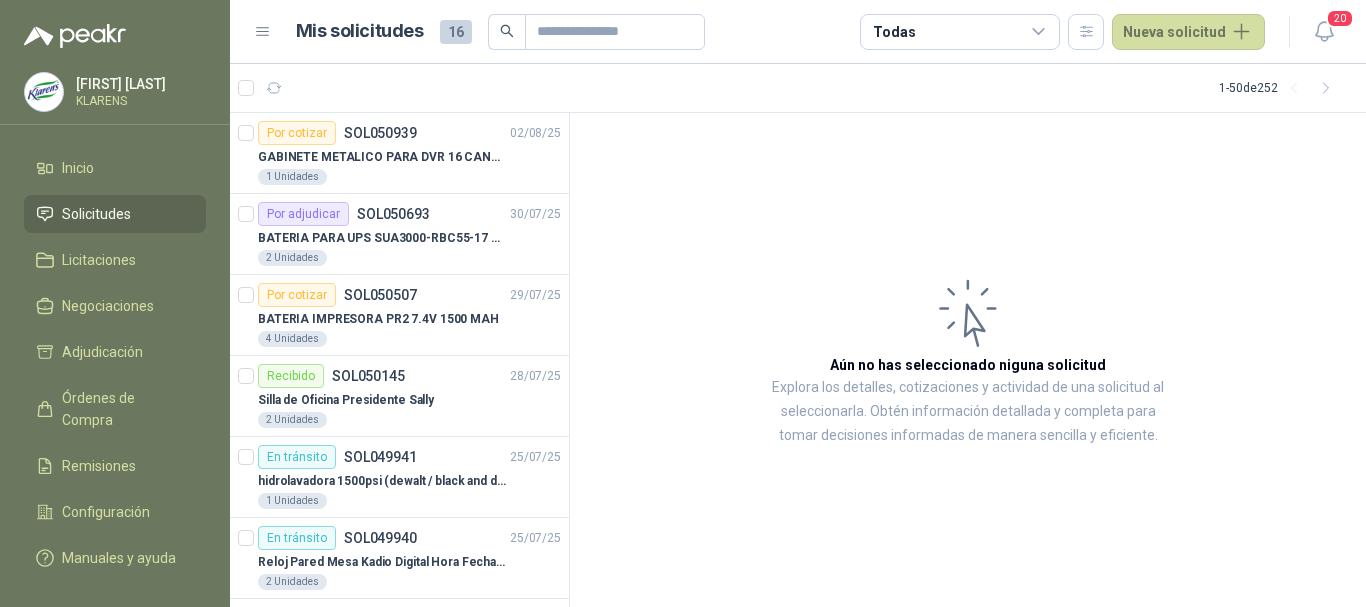 click on "Solicitudes" at bounding box center [115, 214] 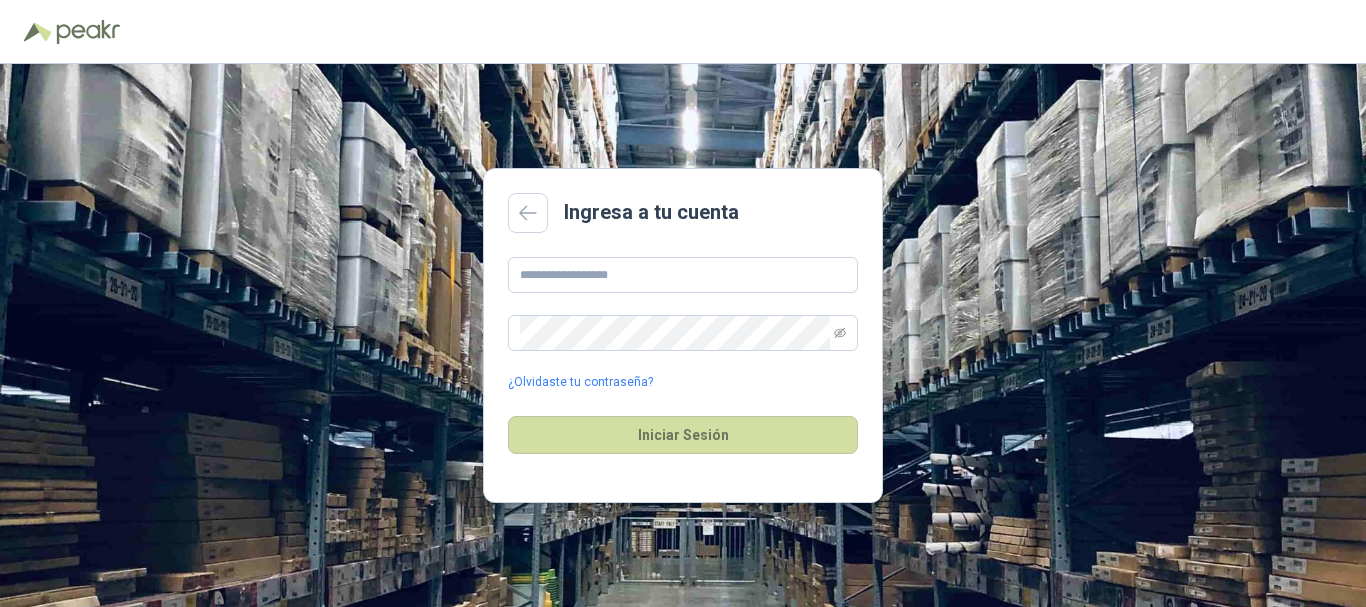 scroll, scrollTop: 0, scrollLeft: 0, axis: both 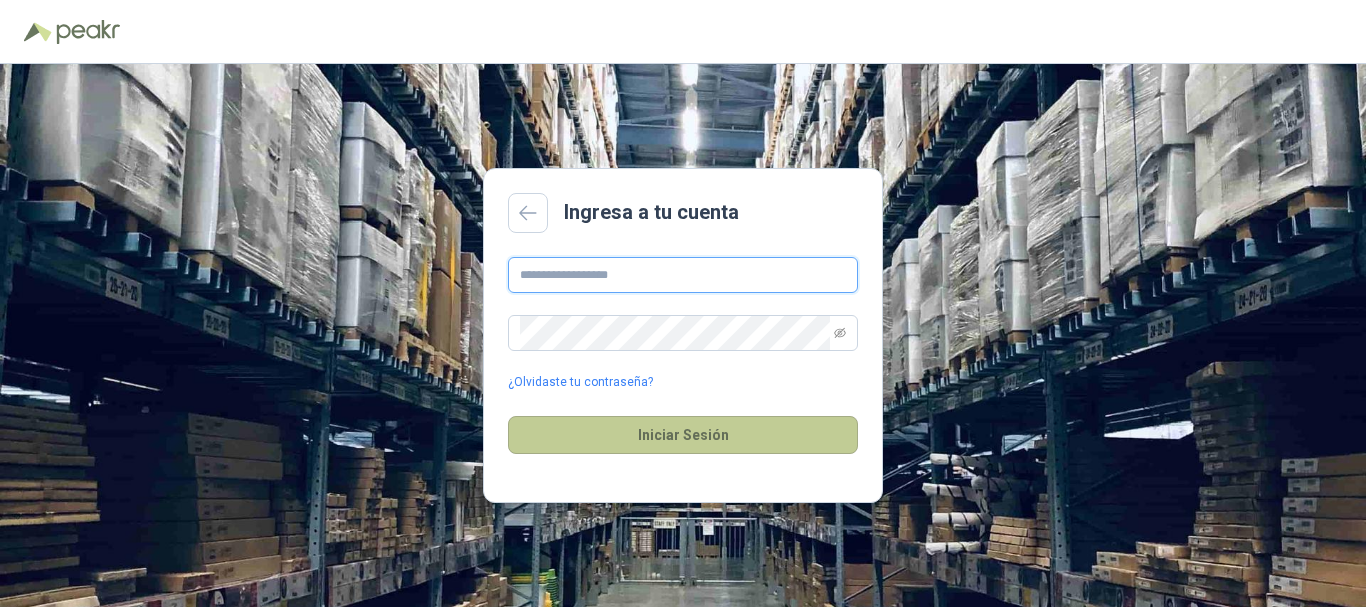 type on "**********" 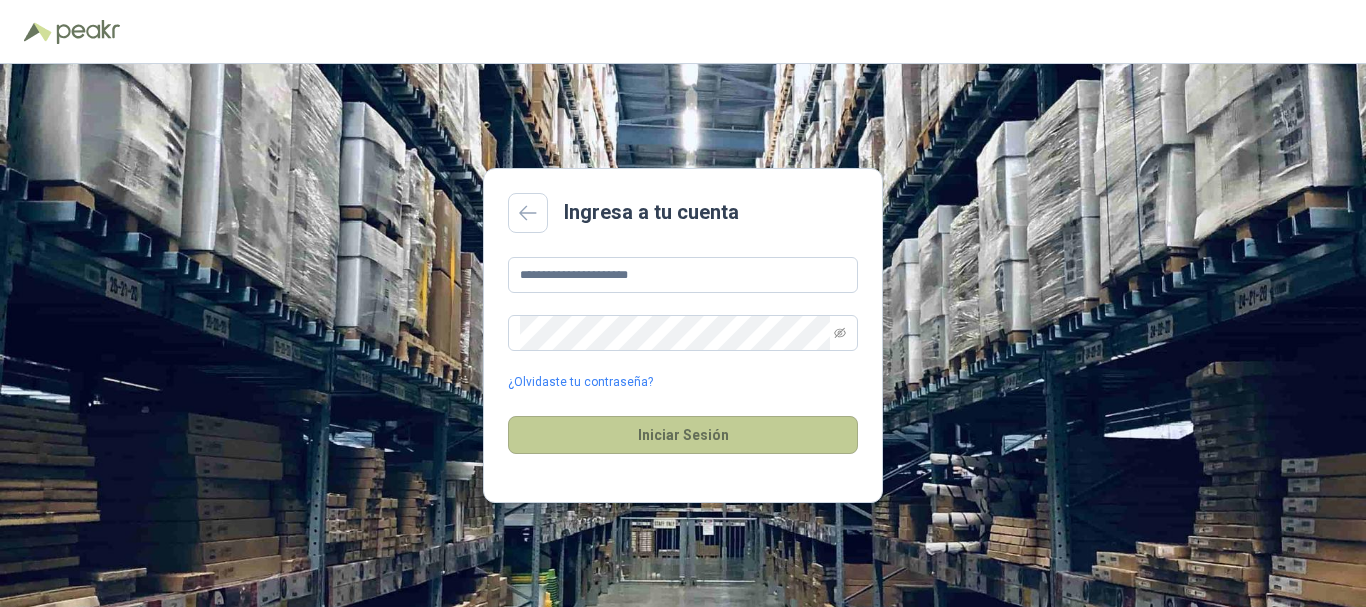 click on "Iniciar Sesión" at bounding box center [683, 435] 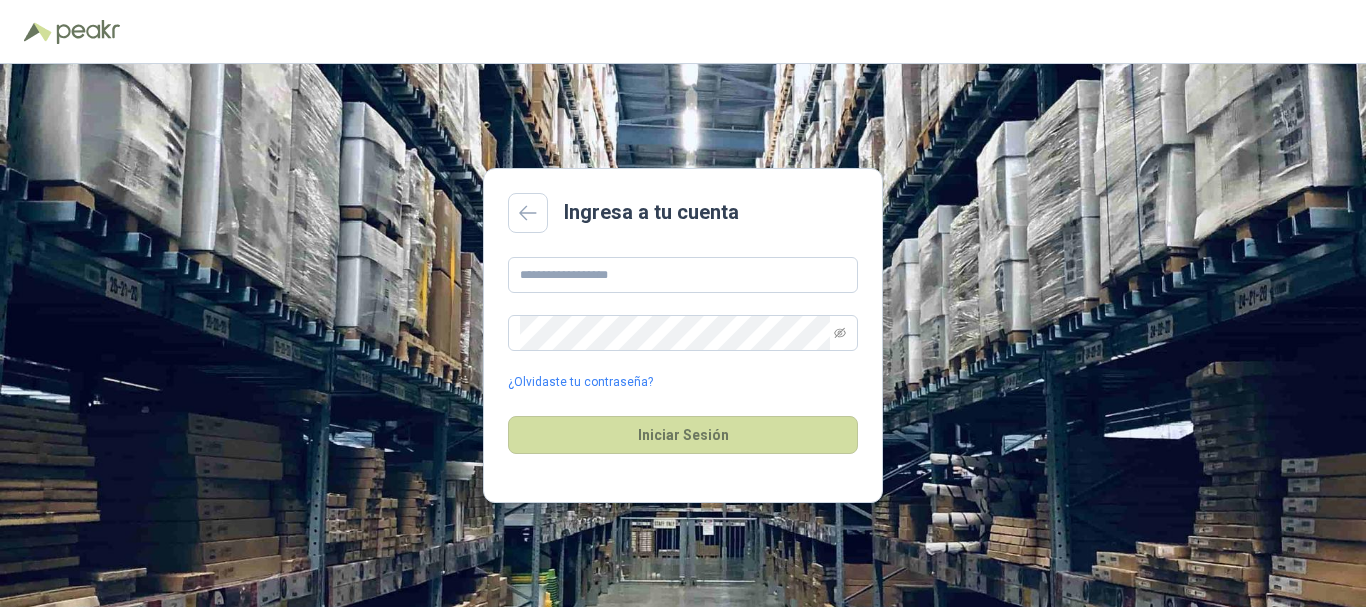 scroll, scrollTop: 0, scrollLeft: 0, axis: both 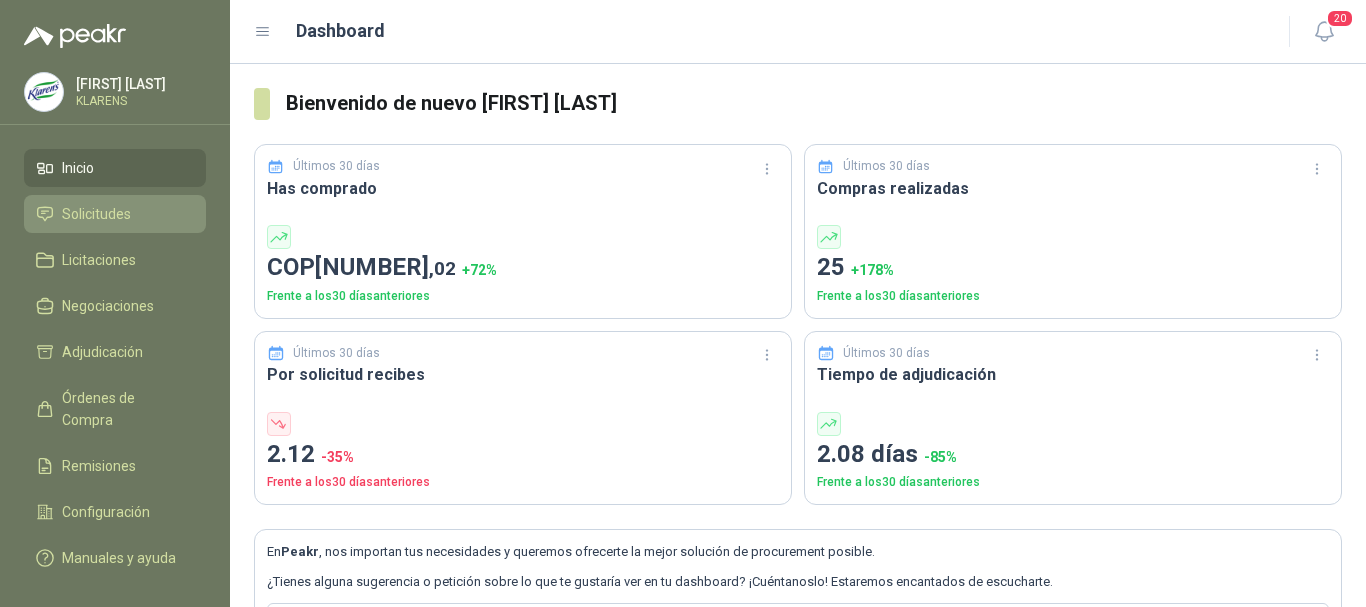 click on "Solicitudes" at bounding box center [115, 214] 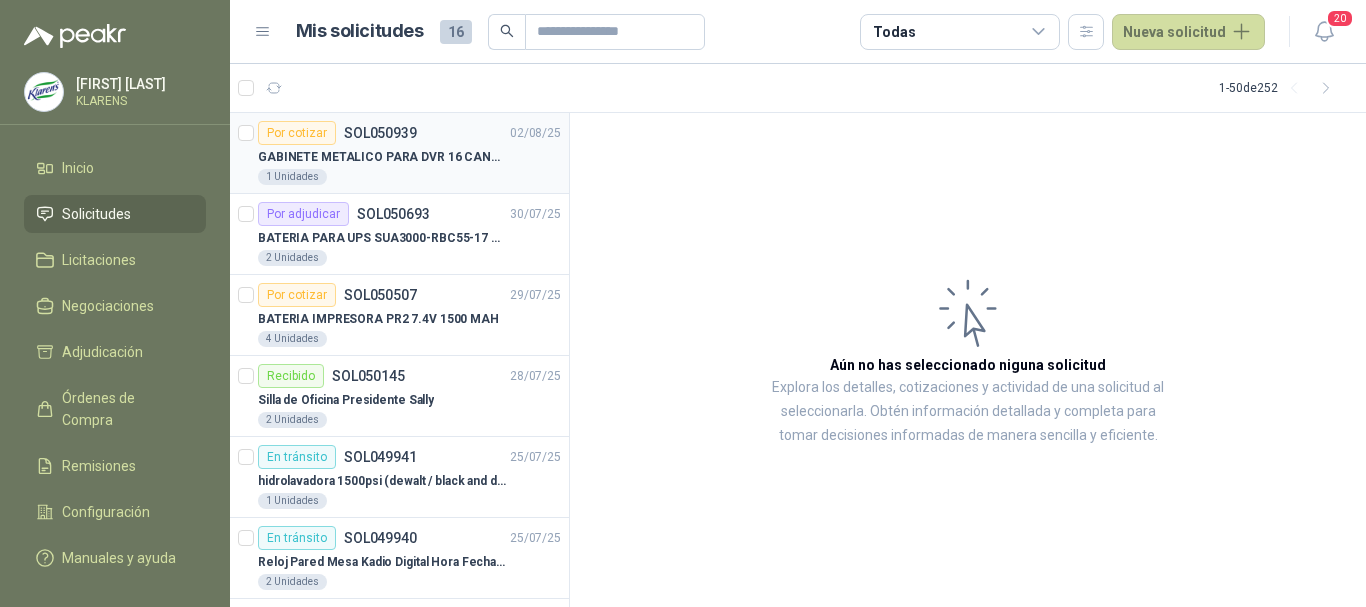 click on "GABINETE METALICO PARA DVR 16 CANALES" at bounding box center (382, 157) 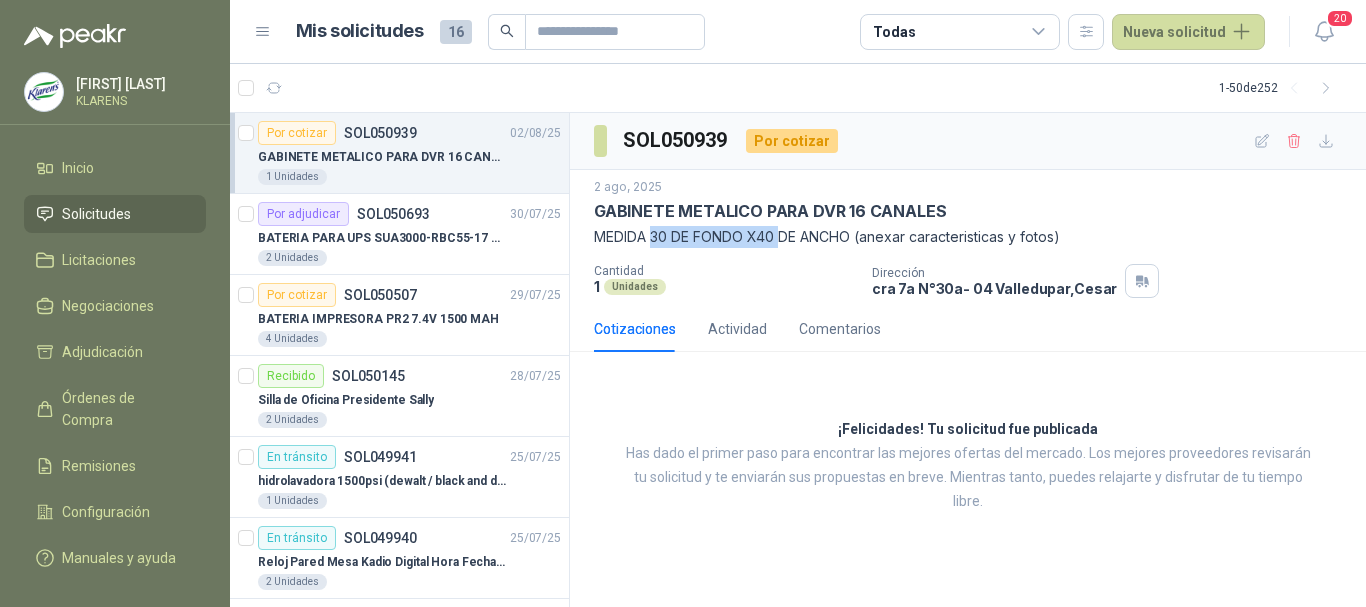 drag, startPoint x: 653, startPoint y: 239, endPoint x: 781, endPoint y: 236, distance: 128.03516 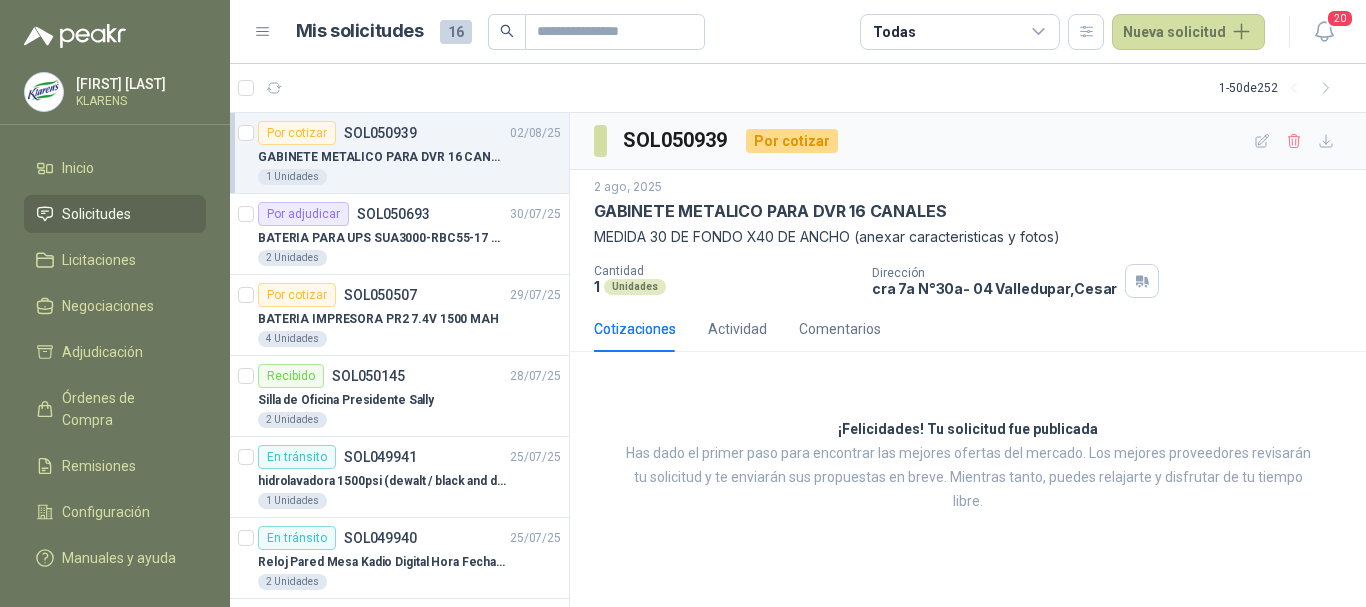 click on "MEDIDA 30 DE FONDO X40 DE ANCHO (anexar caracteristicas y fotos)" at bounding box center [968, 237] 